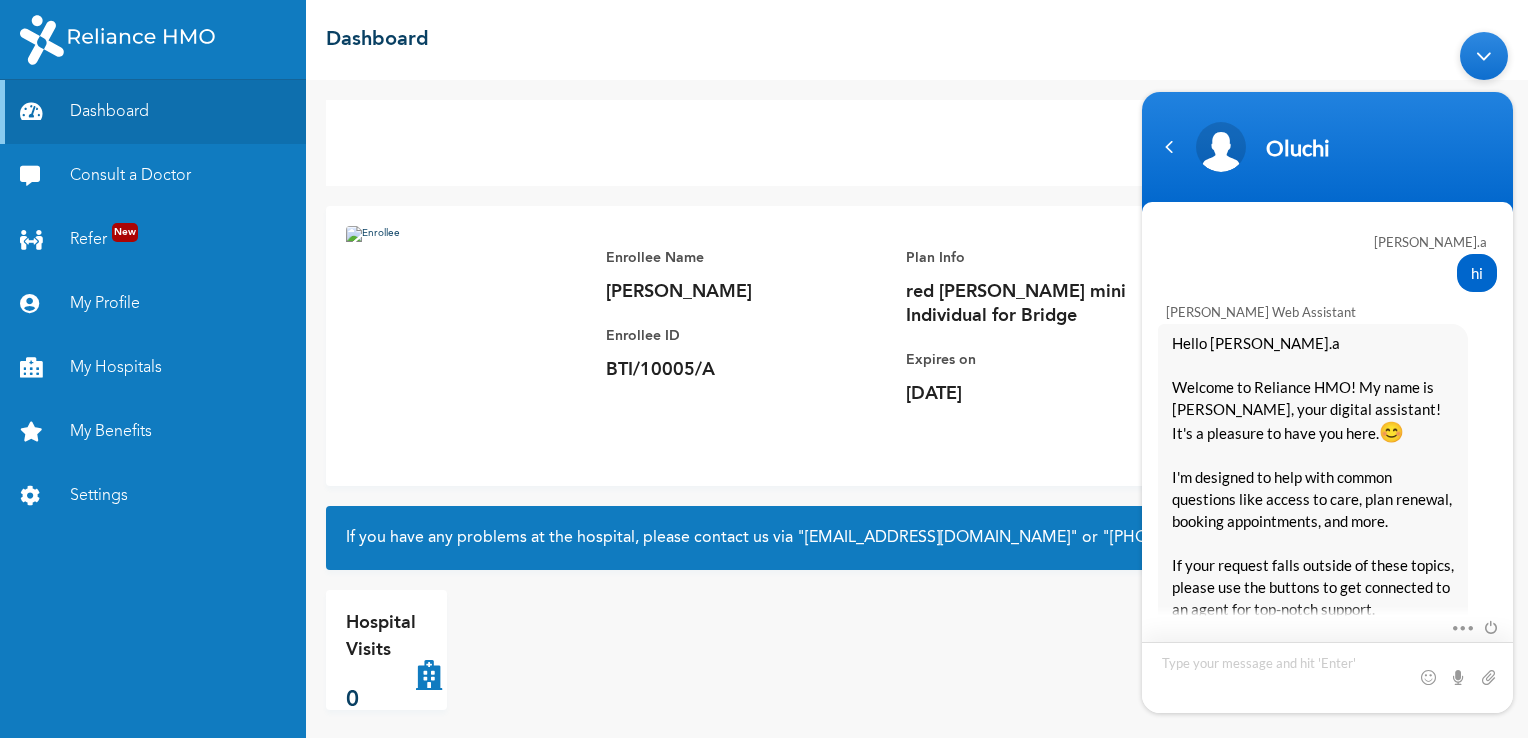 scroll, scrollTop: 0, scrollLeft: 0, axis: both 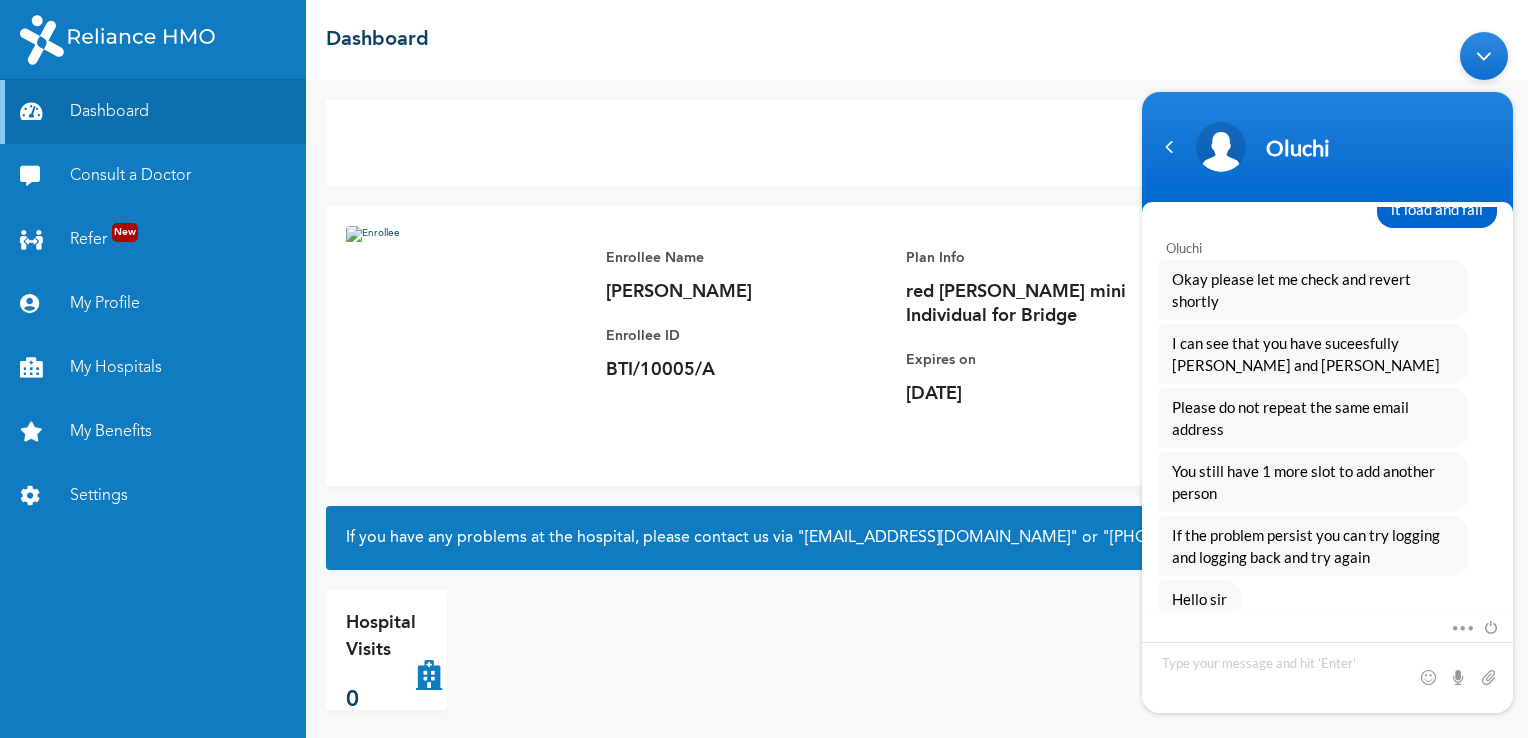 click on "Add Family Member Consult a Doctor Enrollee Name [PERSON_NAME] Enrollee ID BTI/10005/A Plan Info red [PERSON_NAME] mini Individual for Bridge Expires [DATE][DATE] If you have any problems at the hospital, please contact us via   "[EMAIL_ADDRESS][DOMAIN_NAME]"   or   "[PHONE_NUMBER]"   and we will fix it immediately. Hospital Visits 0" at bounding box center [917, 409] 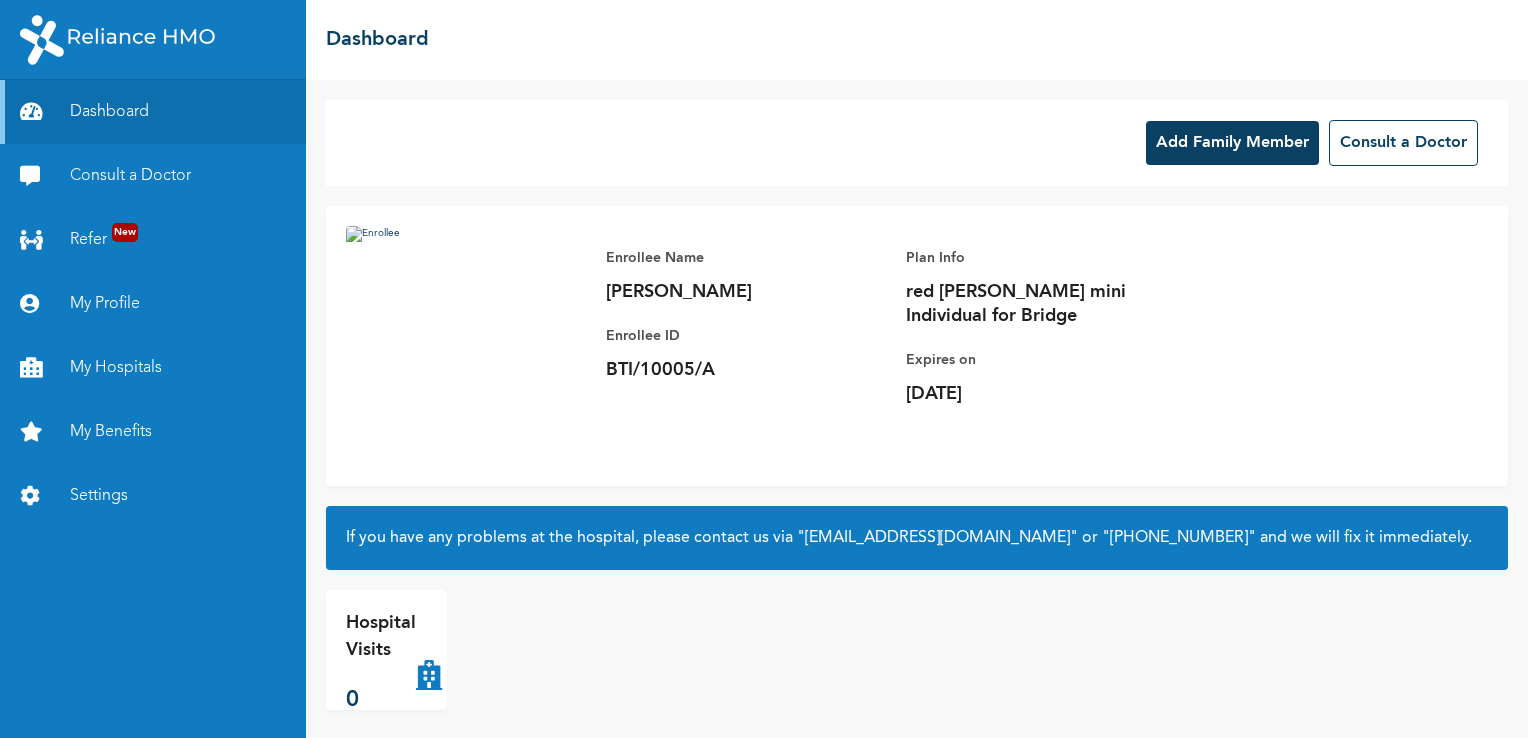 scroll, scrollTop: 0, scrollLeft: 0, axis: both 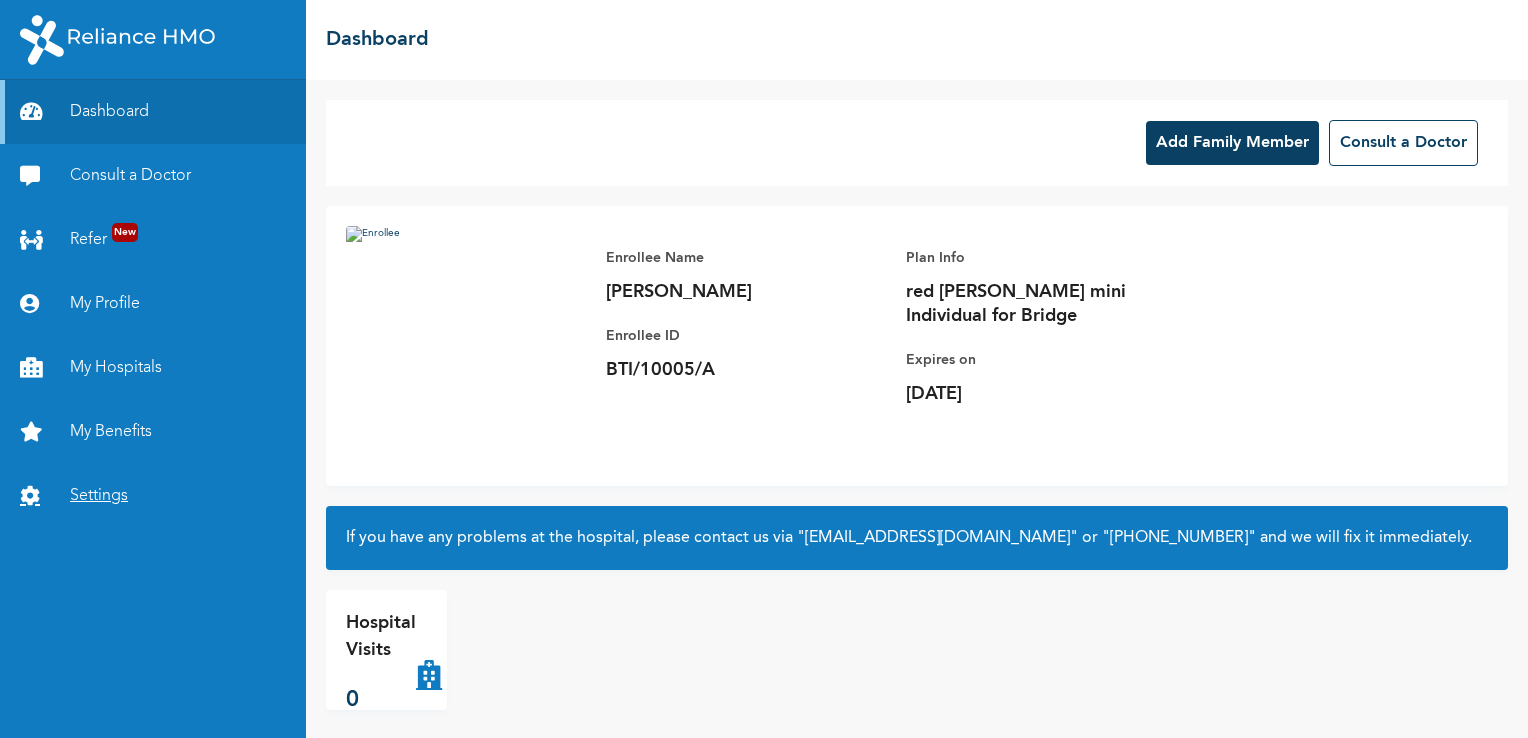 click on "Settings" at bounding box center [153, 496] 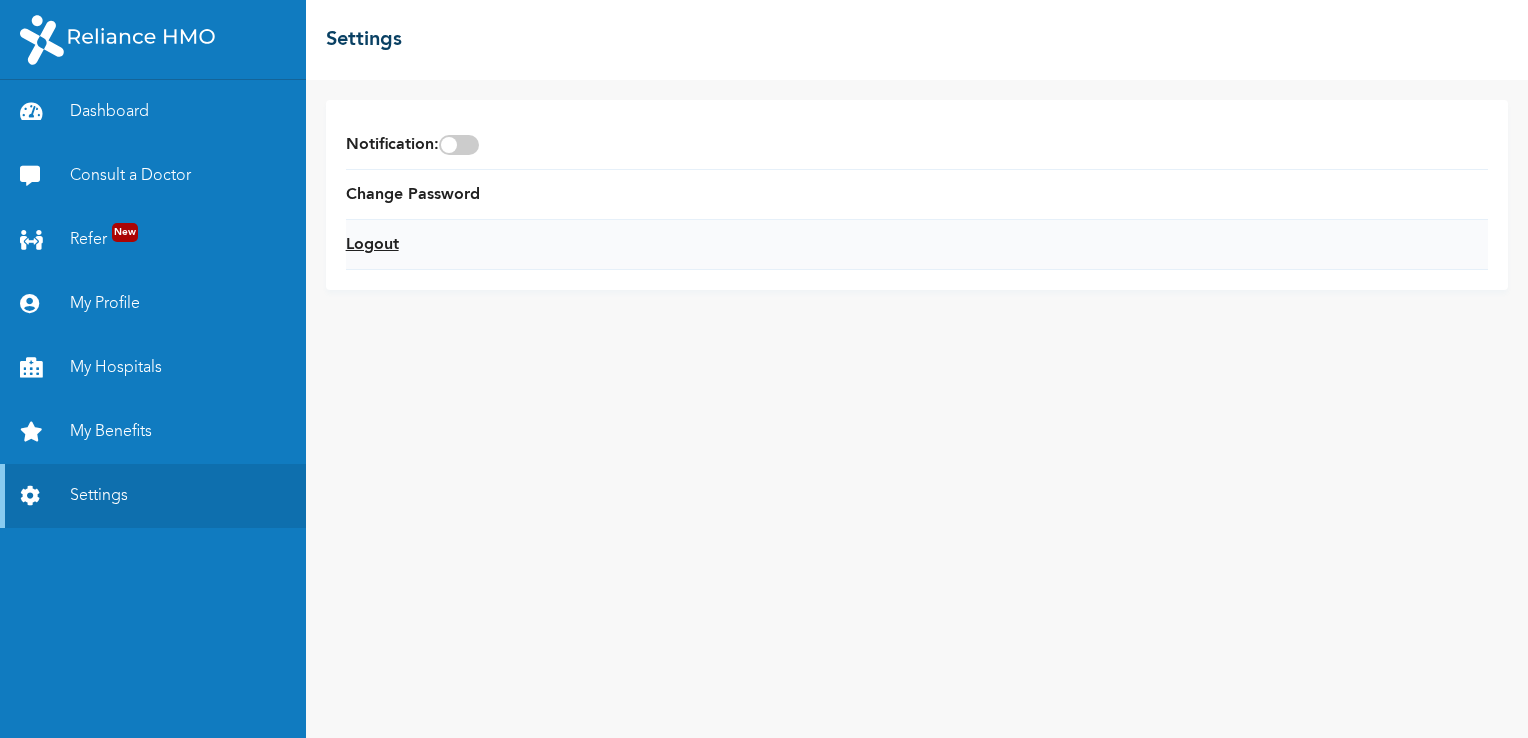 click on "Logout" at bounding box center [372, 245] 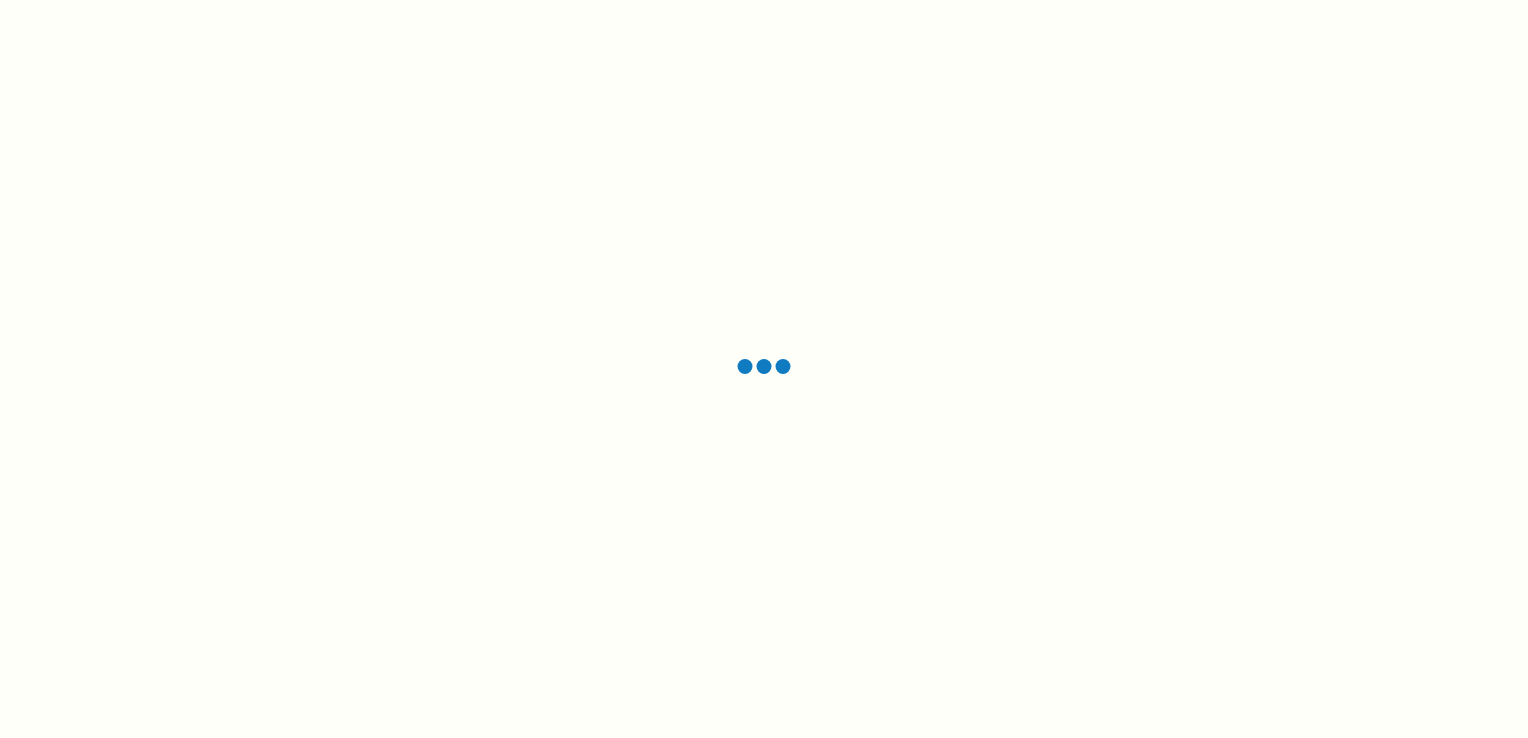 scroll, scrollTop: 0, scrollLeft: 0, axis: both 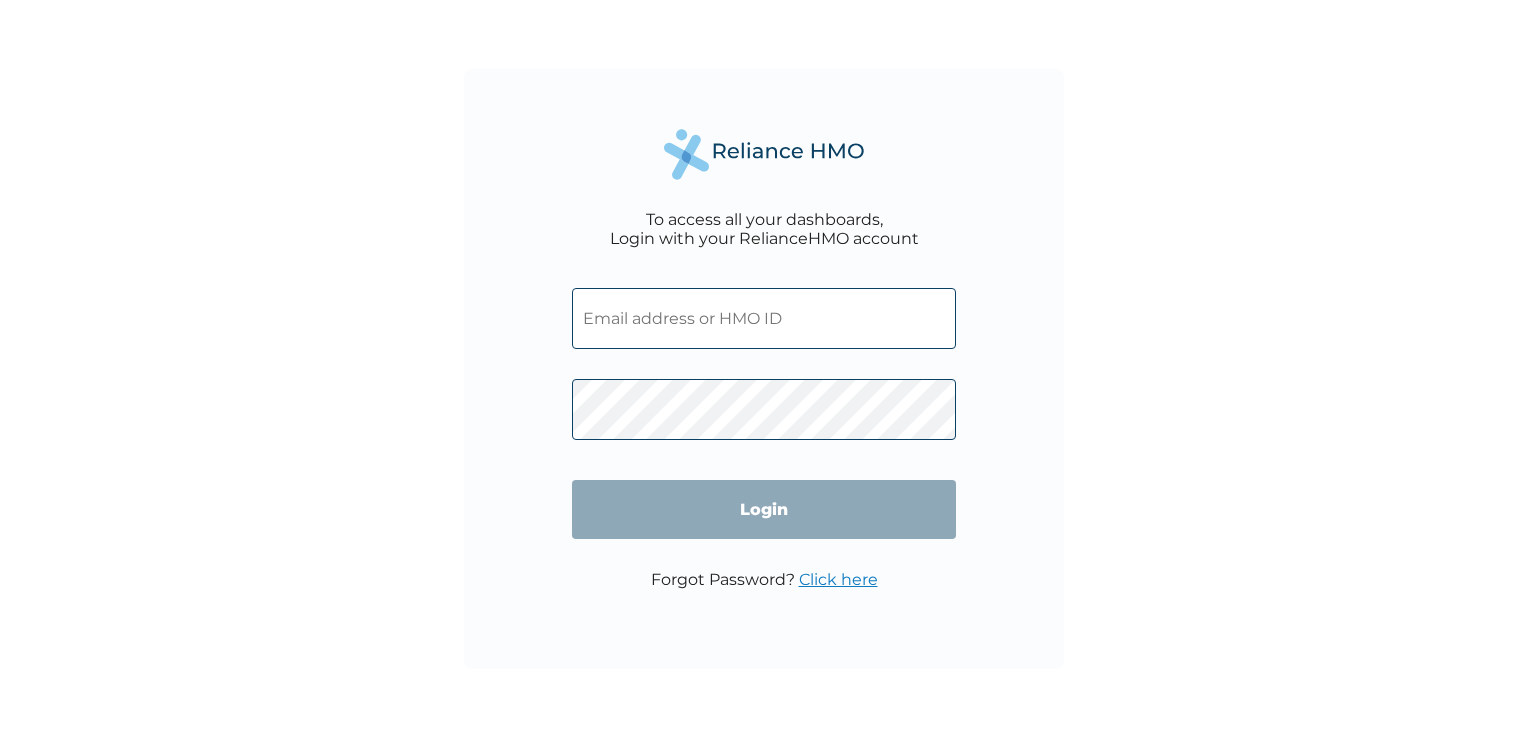 click at bounding box center (764, 318) 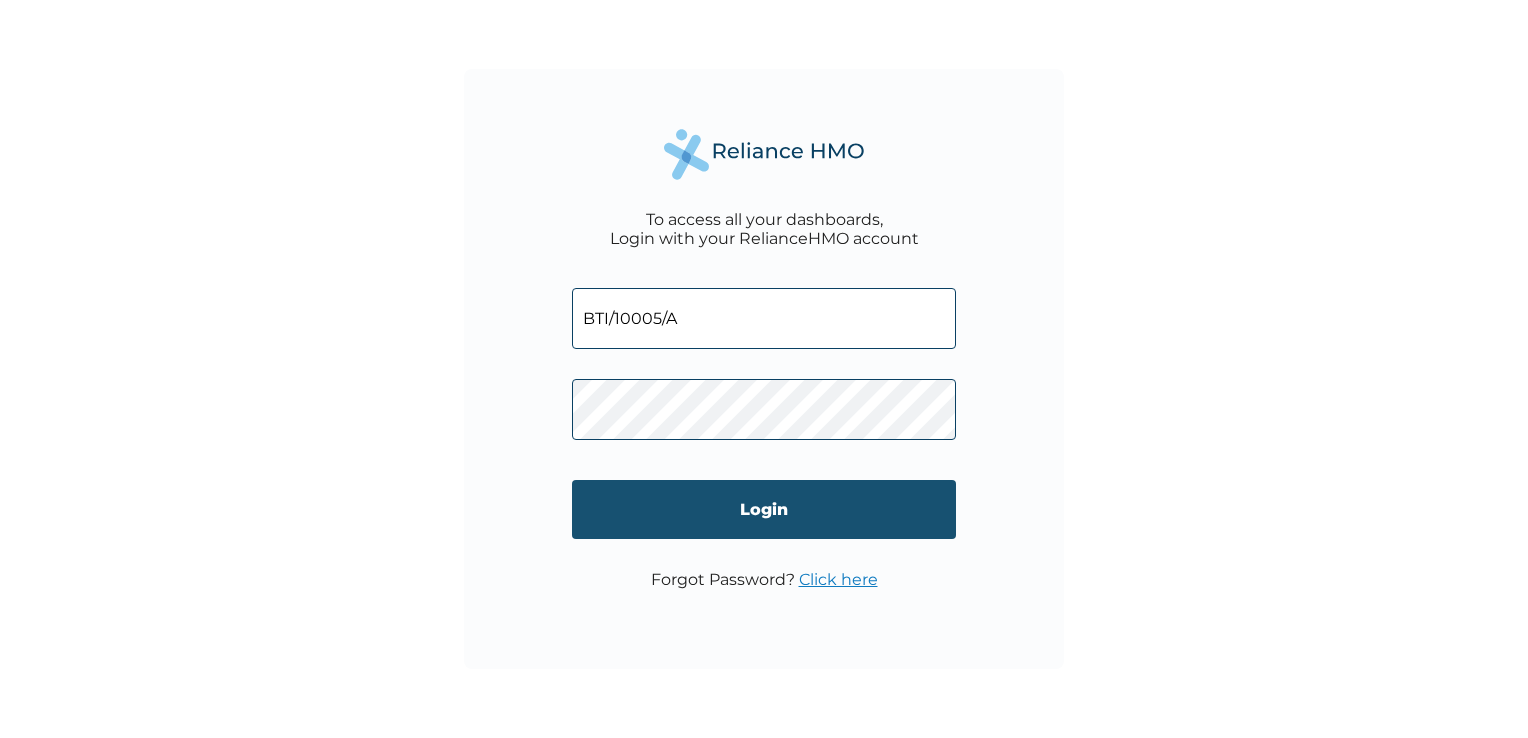 click on "Login" at bounding box center (764, 509) 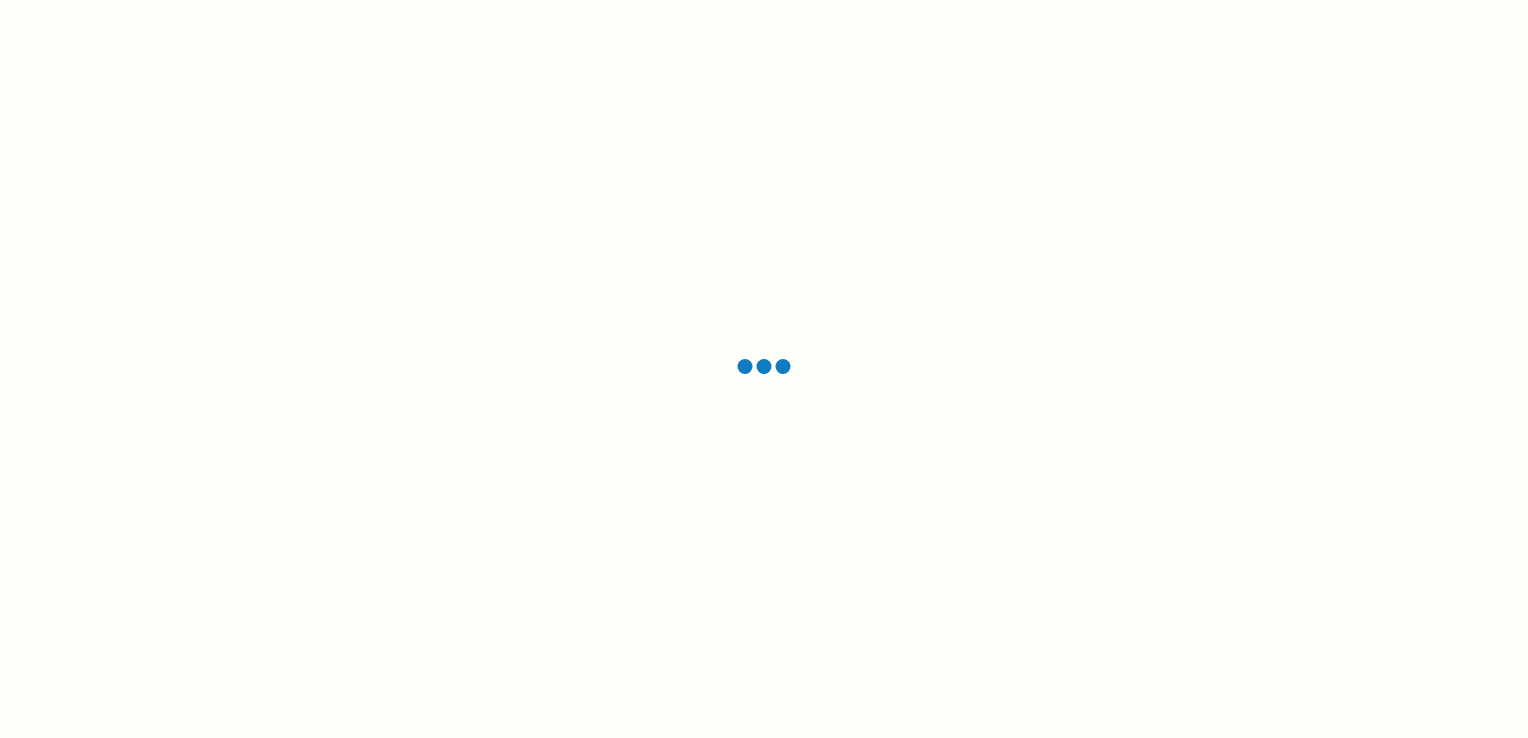 scroll, scrollTop: 0, scrollLeft: 0, axis: both 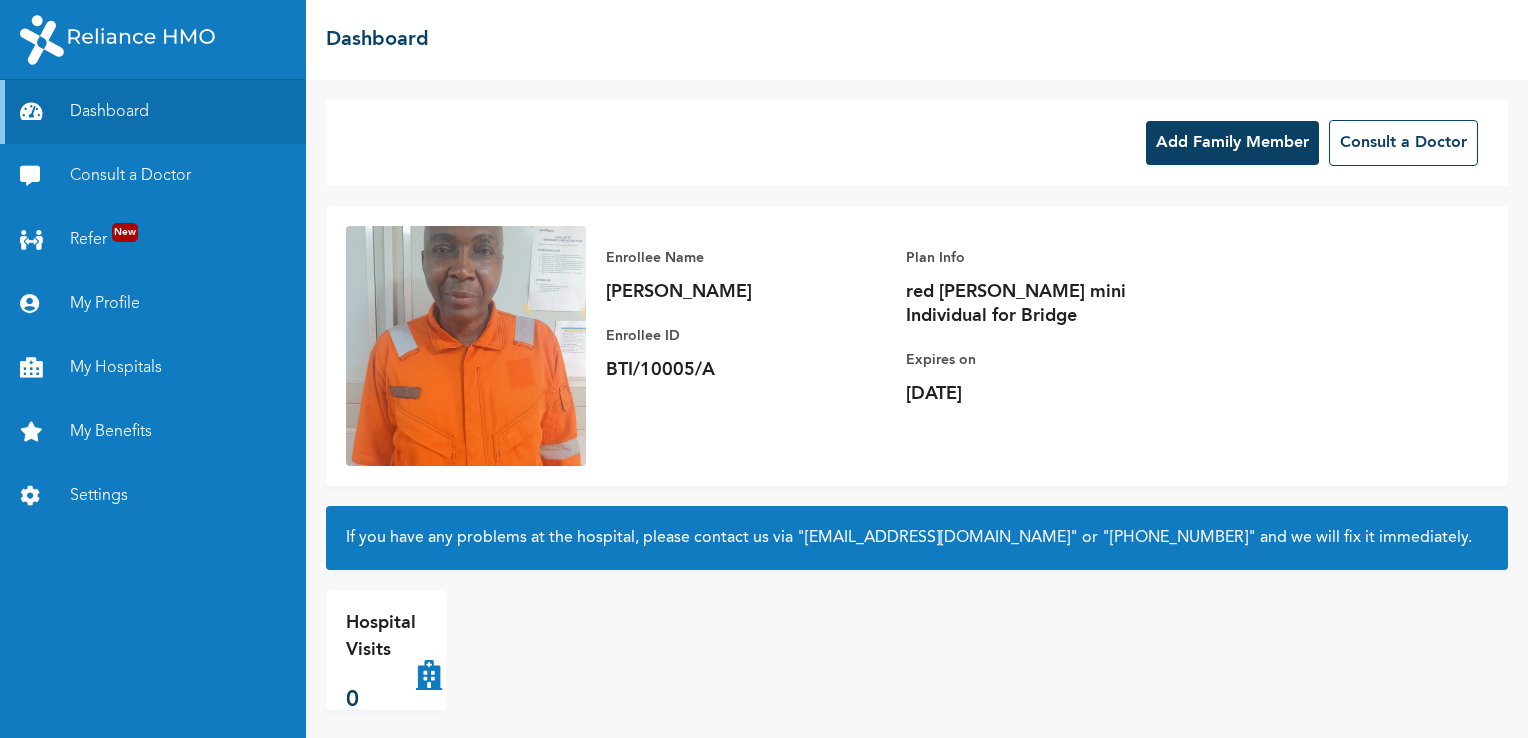 click on "☰  Dashboard" at bounding box center (917, 40) 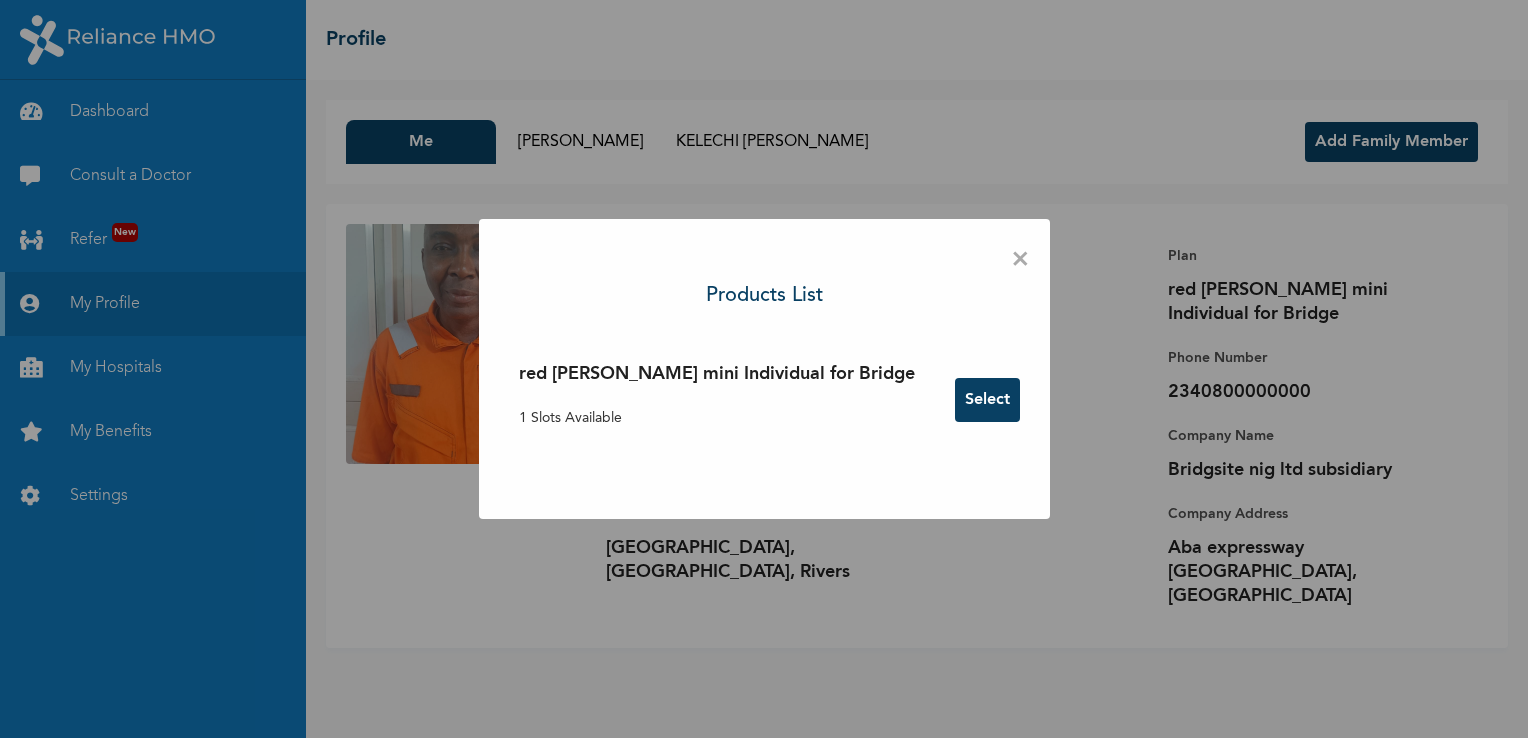 click on "Select" at bounding box center [987, 400] 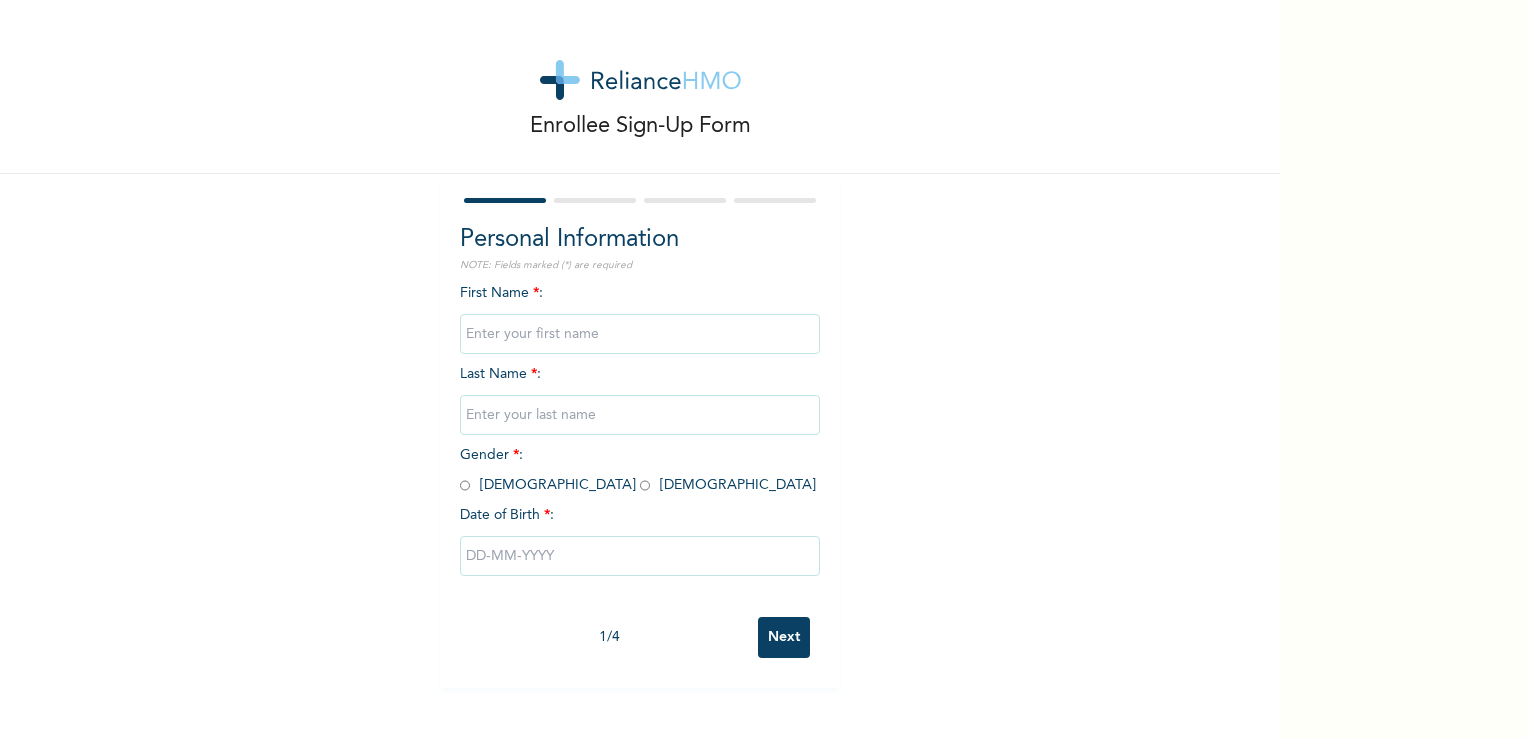 click at bounding box center (640, 334) 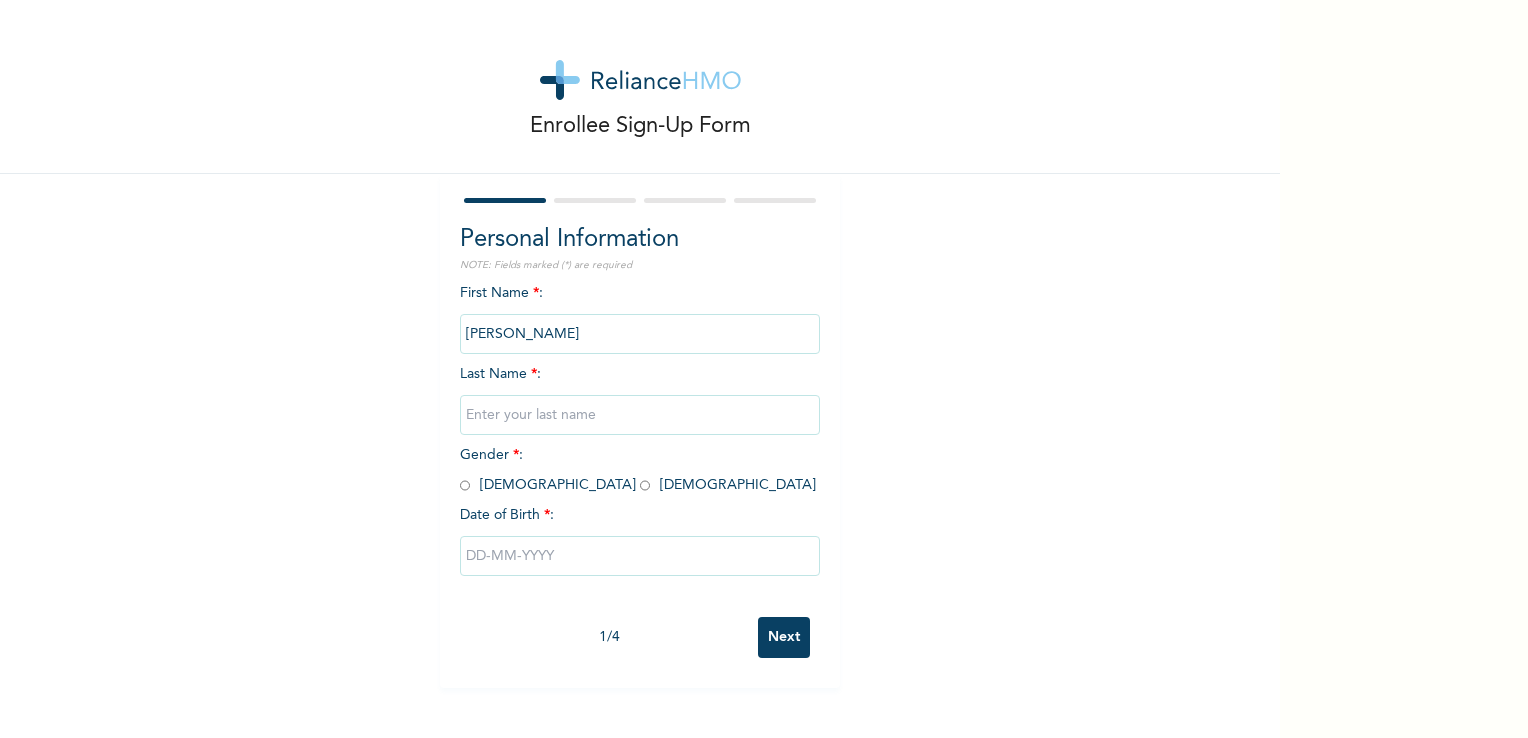 type on "ANYANWU" 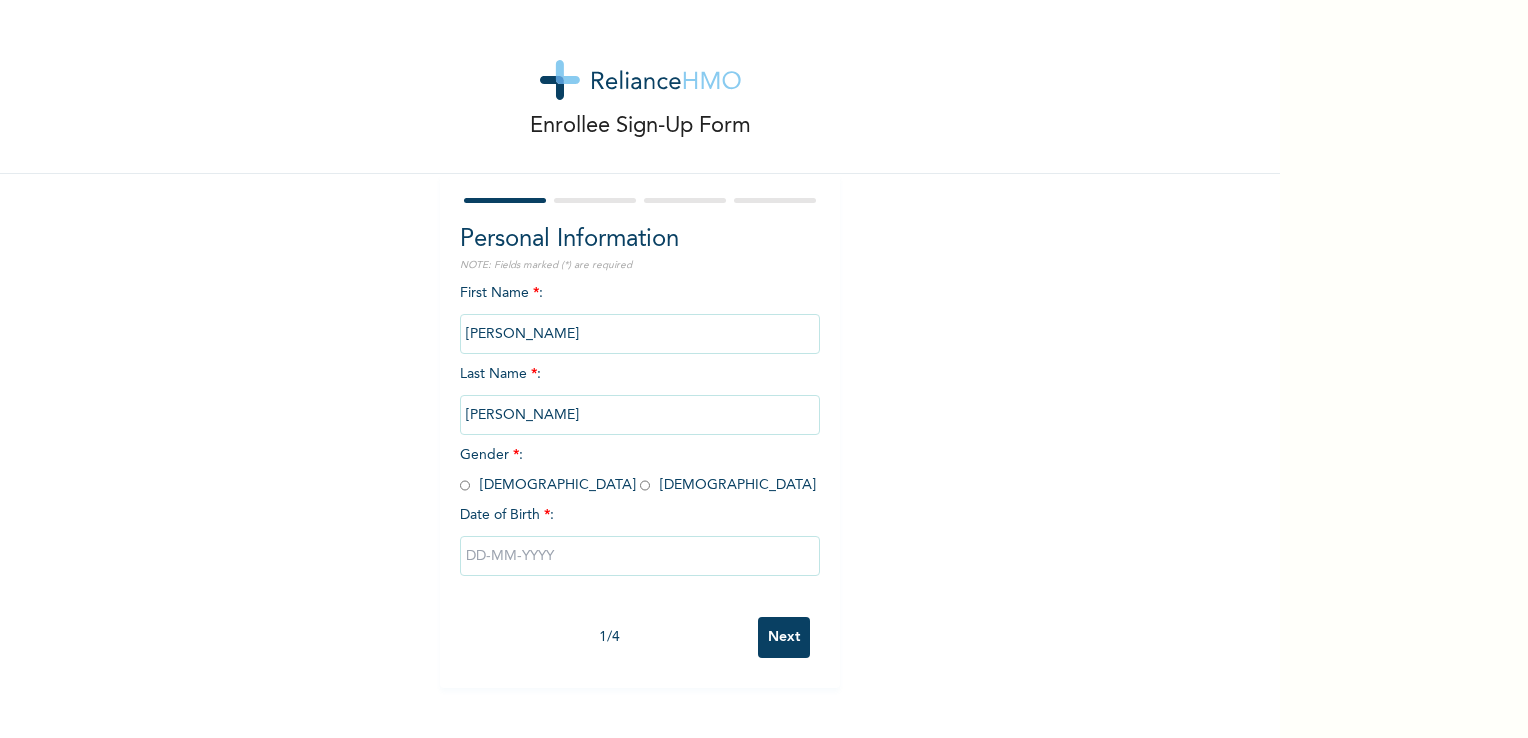 click at bounding box center [645, 485] 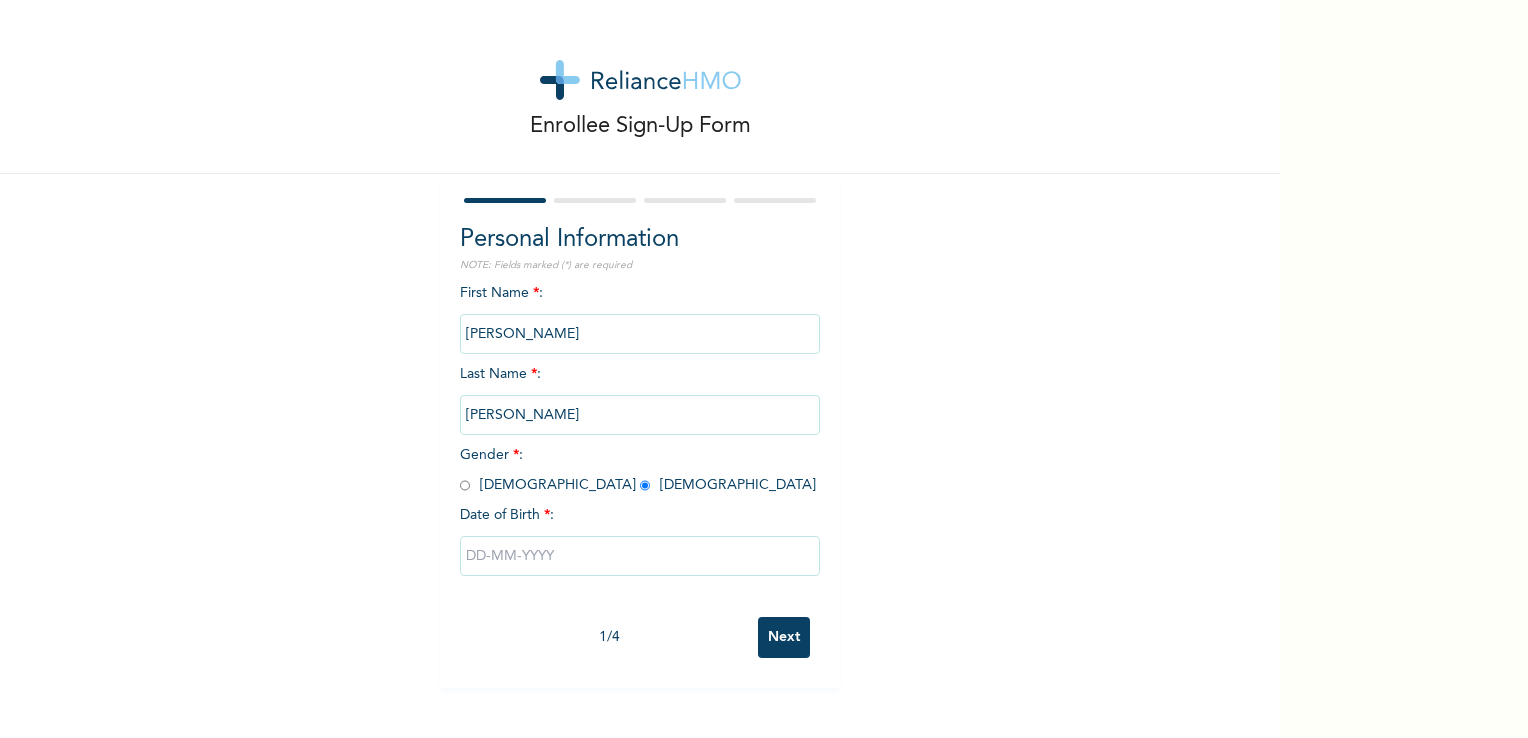 radio on "true" 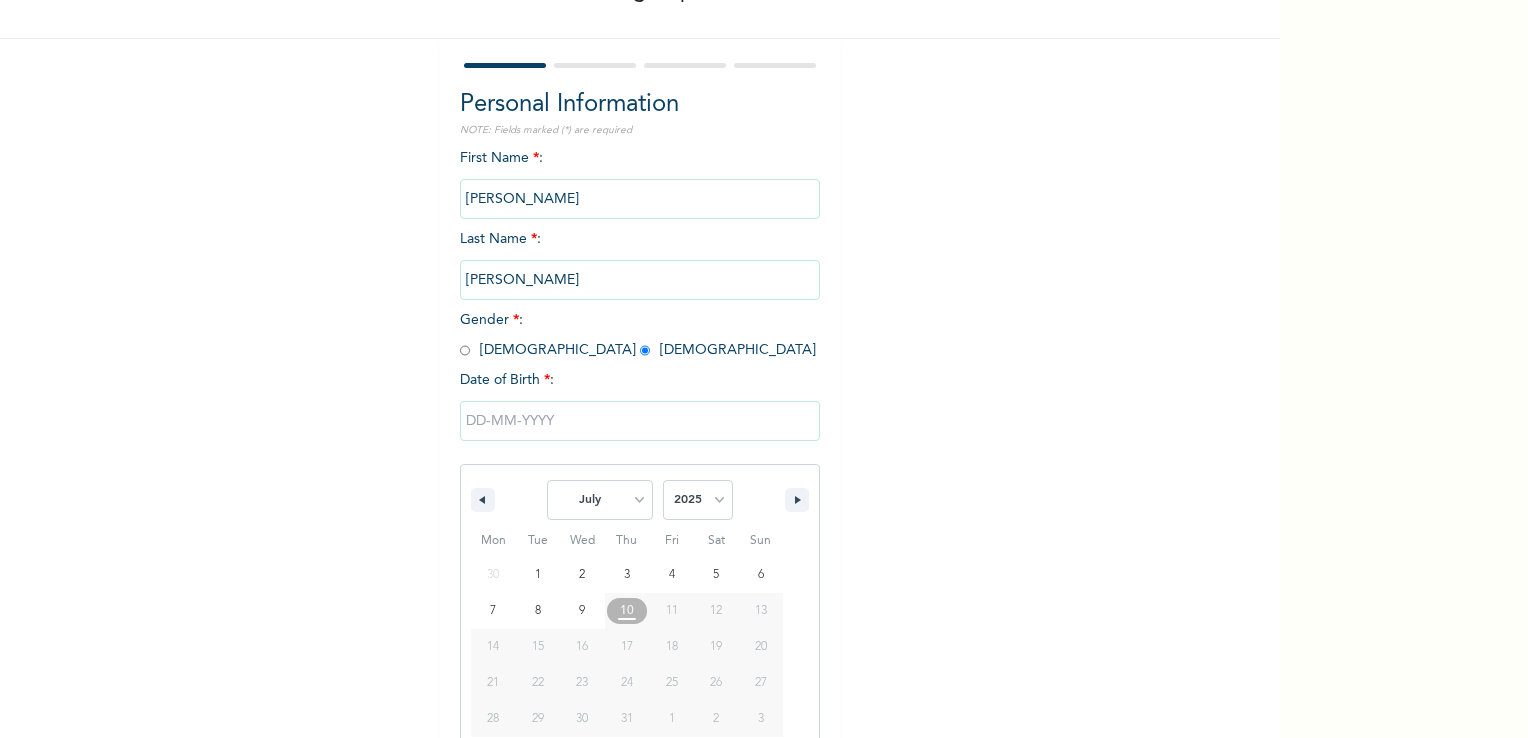 scroll, scrollTop: 170, scrollLeft: 0, axis: vertical 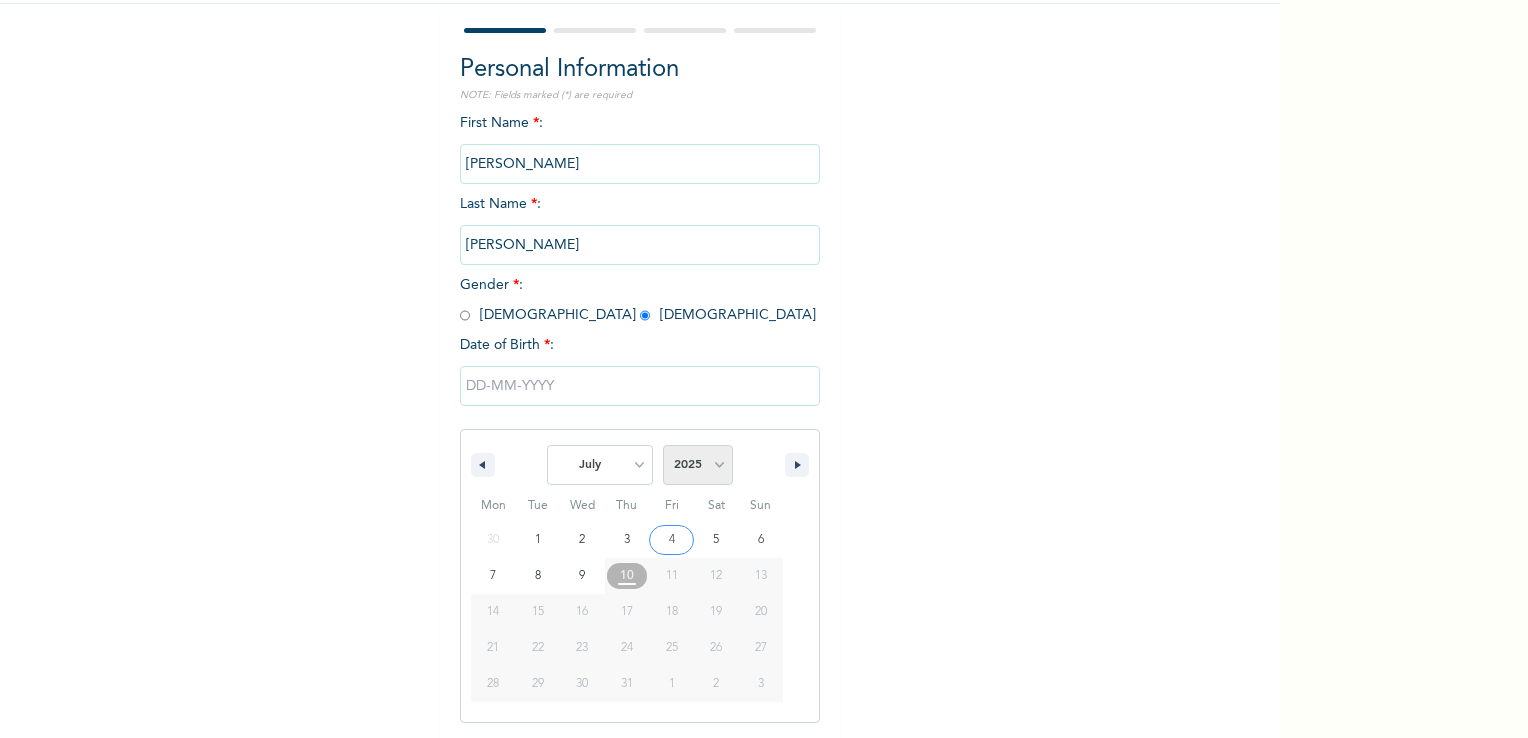 click on "2025 2024 2023 2022 2021 2020 2019 2018 2017 2016 2015 2014 2013 2012 2011 2010 2009 2008 2007 2006 2005 2004 2003 2002 2001 2000 1999 1998 1997 1996 1995 1994 1993 1992 1991 1990 1989 1988 1987 1986 1985 1984 1983 1982 1981 1980 1979 1978 1977 1976 1975 1974 1973 1972 1971 1970 1969 1968 1967 1966 1965 1964 1963 1962 1961 1960 1959 1958 1957 1956 1955 1954 1953 1952 1951 1950 1949 1948 1947 1946 1945 1944 1943 1942 1941 1940 1939 1938 1937 1936 1935 1934 1933 1932 1931 1930 1929 1928 1927 1926 1925 1924 1923 1922 1921 1920 1919 1918 1917 1916 1915 1914 1913 1912 1911 1910 1909 1908 1907 1906 1905" at bounding box center [698, 465] 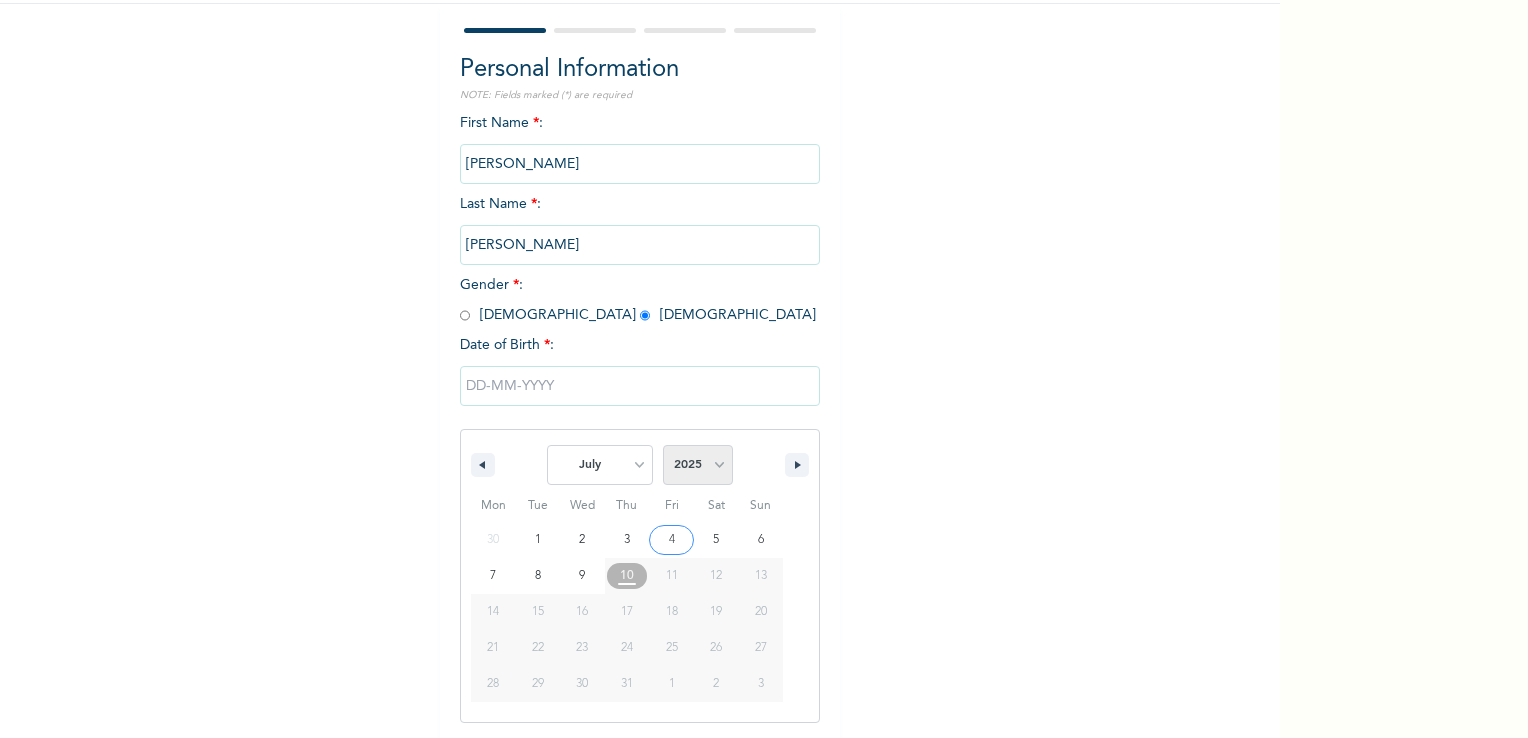select on "2009" 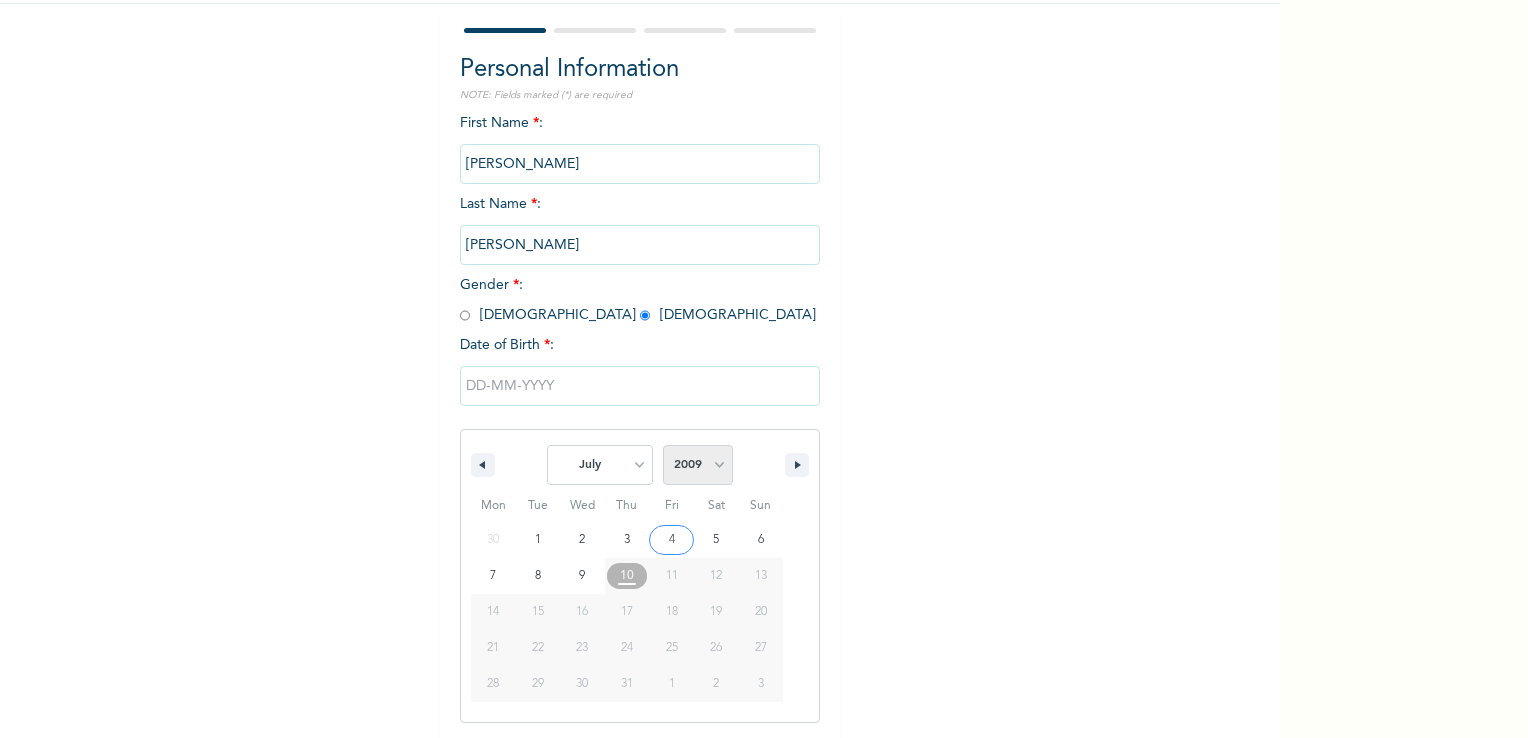click on "2025 2024 2023 2022 2021 2020 2019 2018 2017 2016 2015 2014 2013 2012 2011 2010 2009 2008 2007 2006 2005 2004 2003 2002 2001 2000 1999 1998 1997 1996 1995 1994 1993 1992 1991 1990 1989 1988 1987 1986 1985 1984 1983 1982 1981 1980 1979 1978 1977 1976 1975 1974 1973 1972 1971 1970 1969 1968 1967 1966 1965 1964 1963 1962 1961 1960 1959 1958 1957 1956 1955 1954 1953 1952 1951 1950 1949 1948 1947 1946 1945 1944 1943 1942 1941 1940 1939 1938 1937 1936 1935 1934 1933 1932 1931 1930 1929 1928 1927 1926 1925 1924 1923 1922 1921 1920 1919 1918 1917 1916 1915 1914 1913 1912 1911 1910 1909 1908 1907 1906 1905" at bounding box center (698, 465) 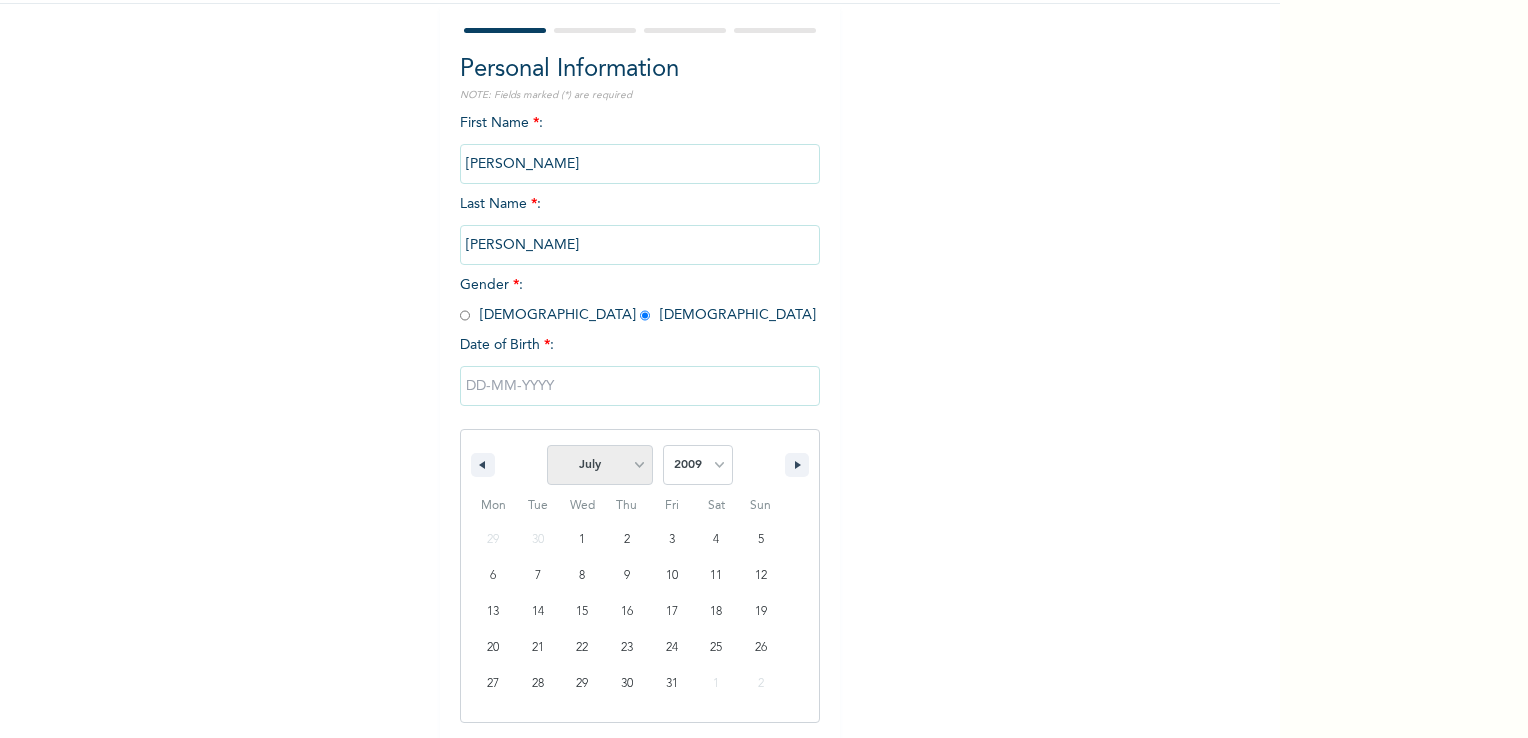 click on "January February March April May June July August September October November December" at bounding box center [600, 465] 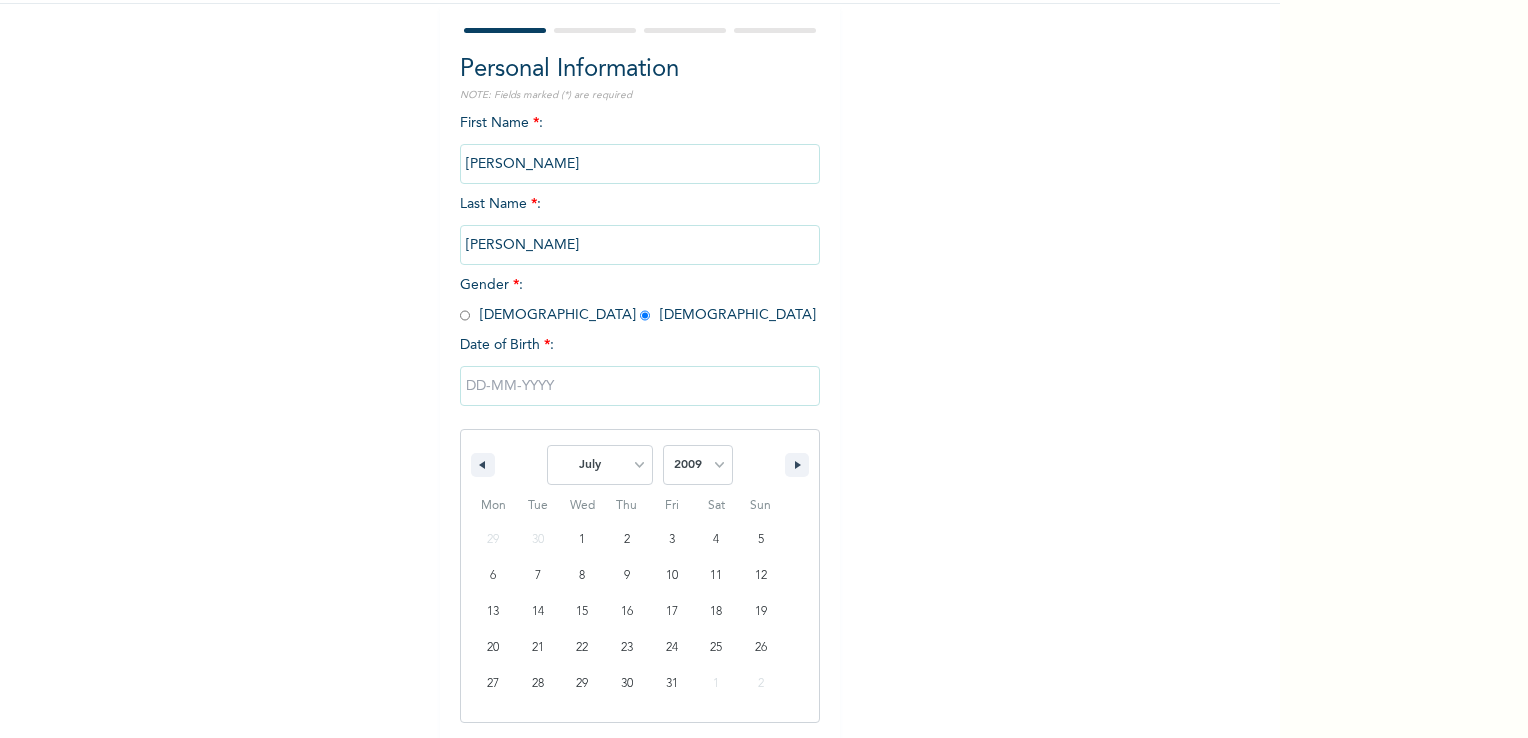 select on "9" 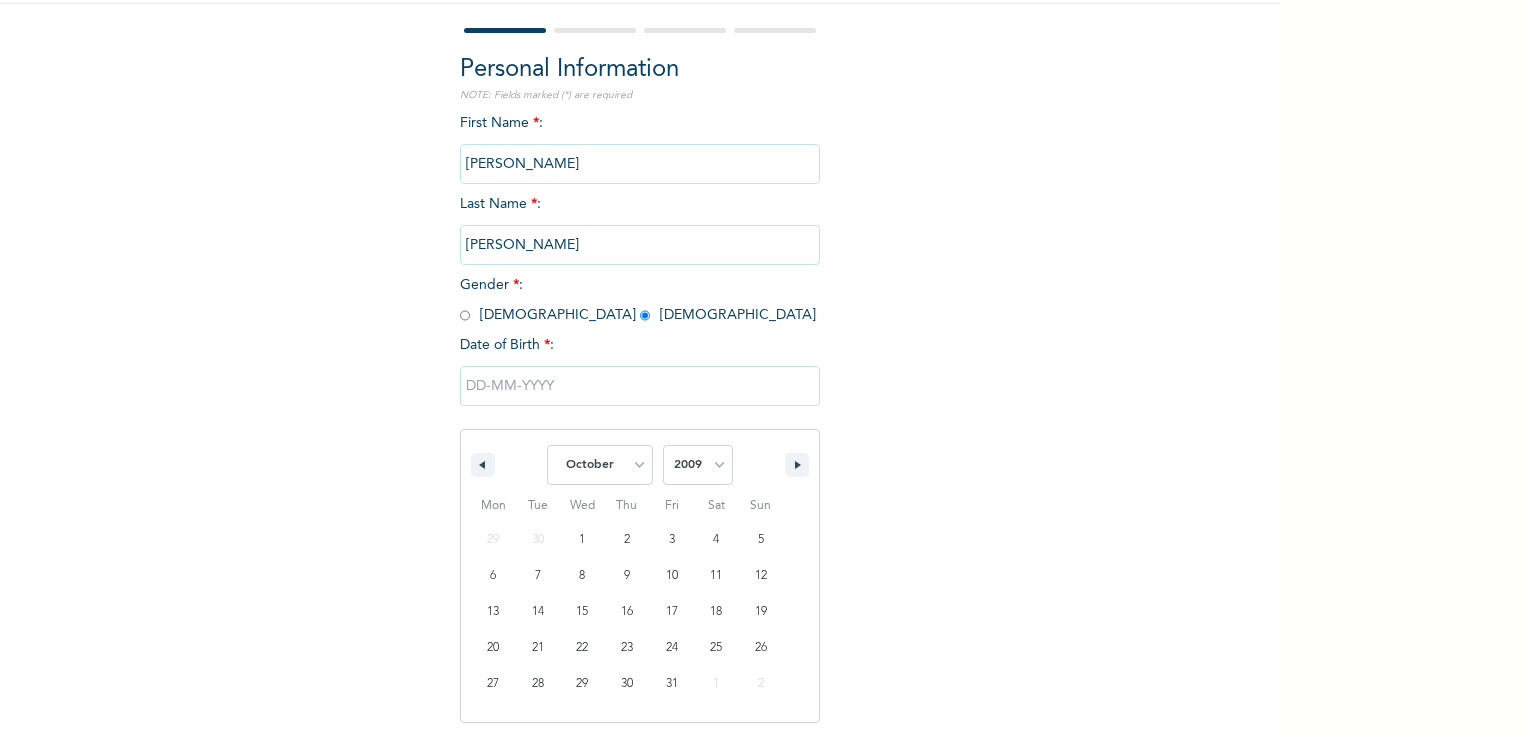 click on "January February March April May June July August September October November December" at bounding box center [600, 465] 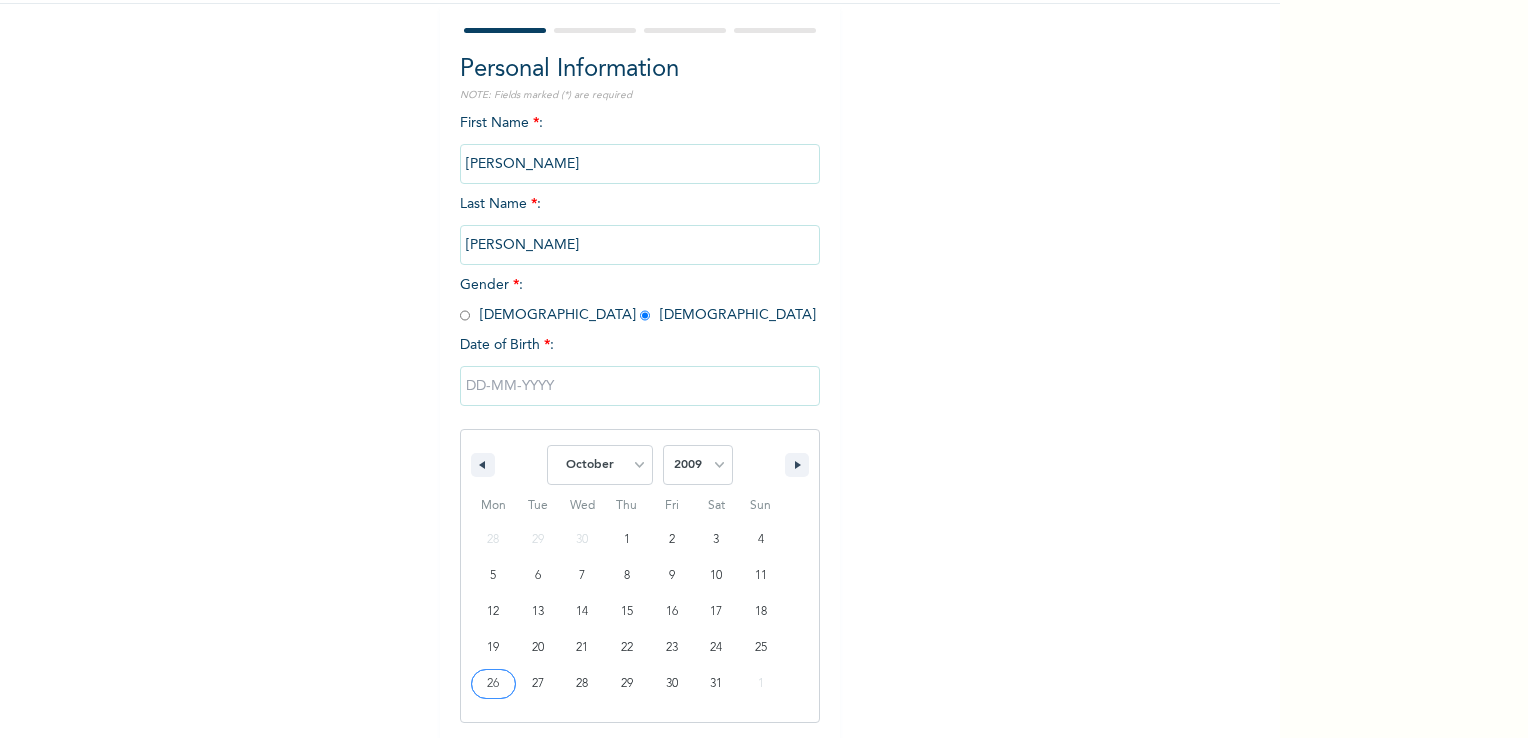 type on "10/26/2009" 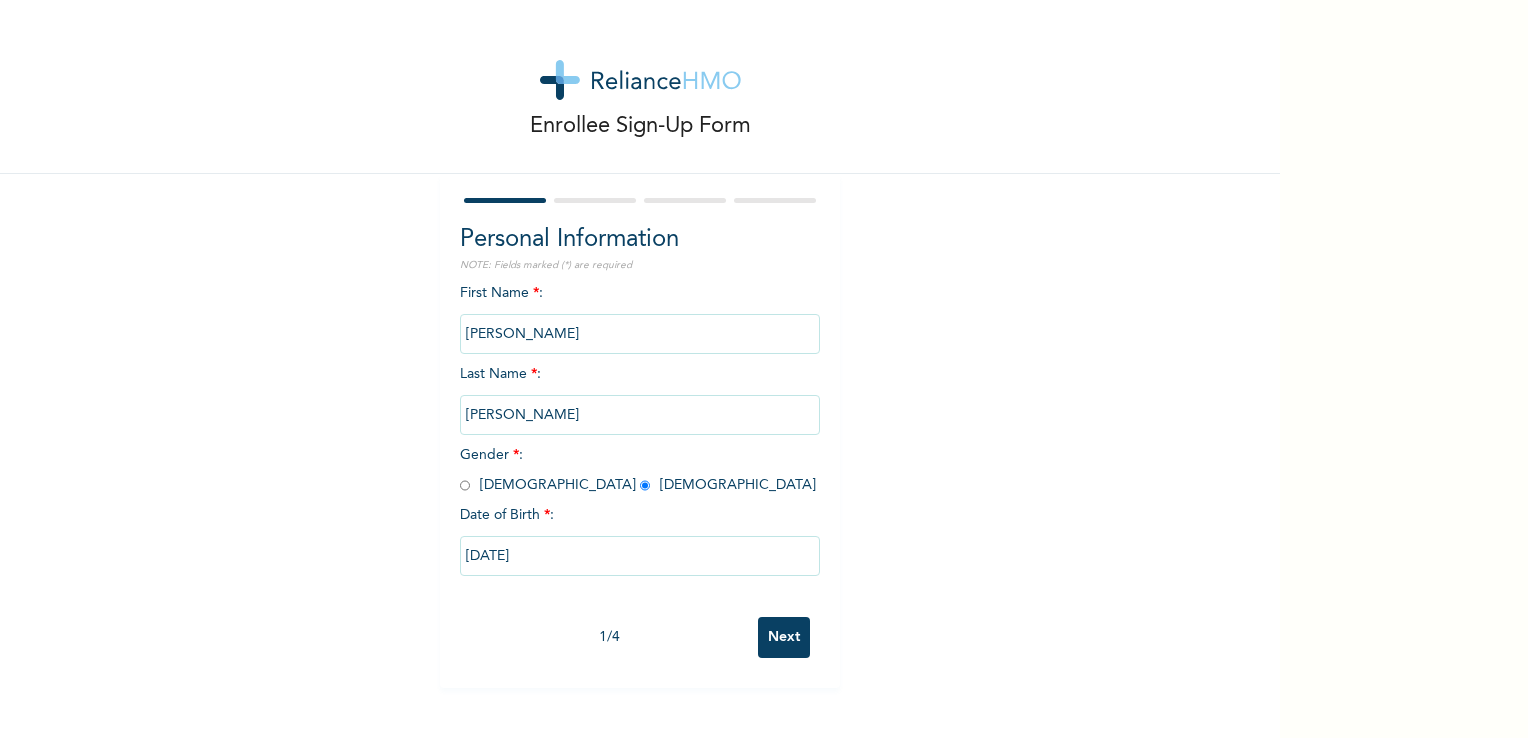 scroll, scrollTop: 0, scrollLeft: 0, axis: both 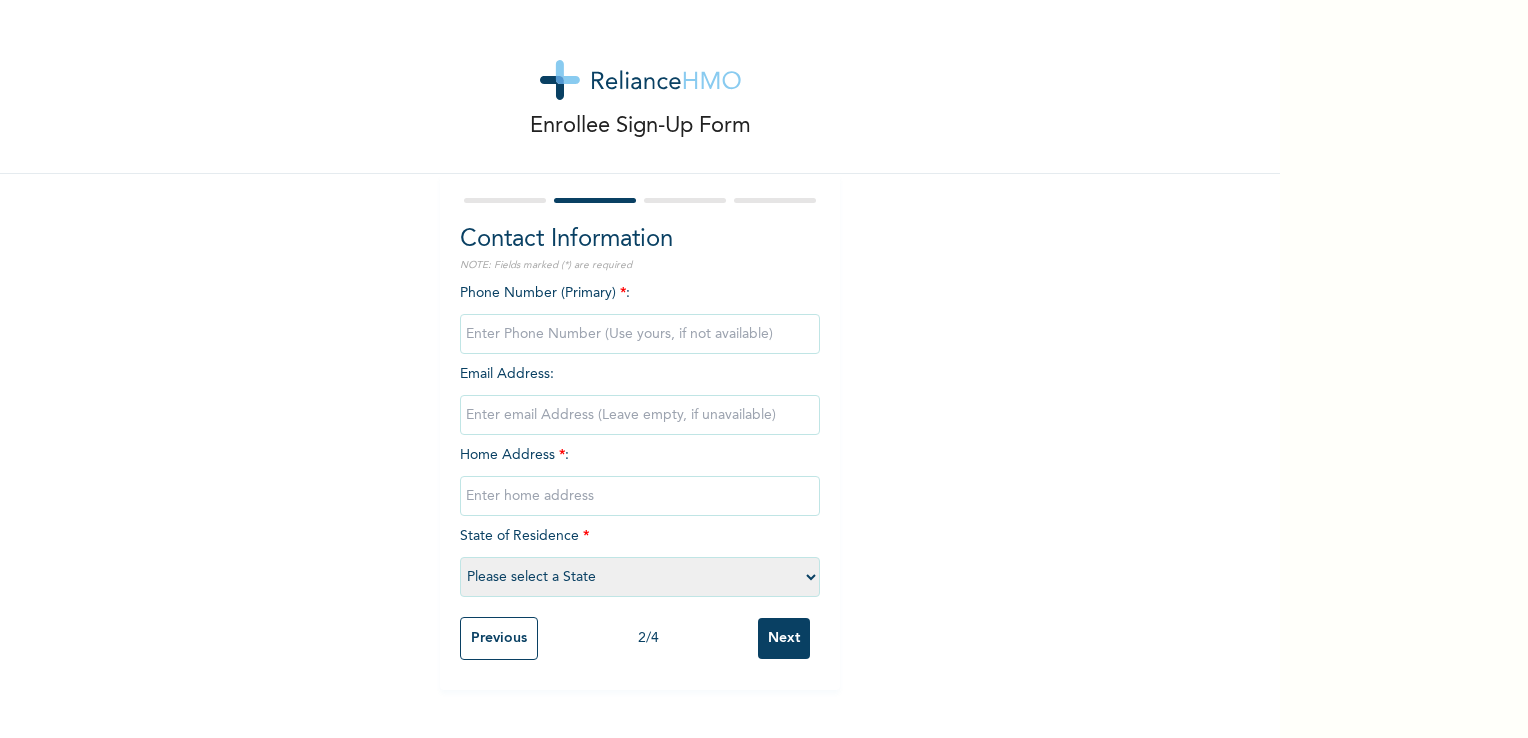 click at bounding box center (640, 334) 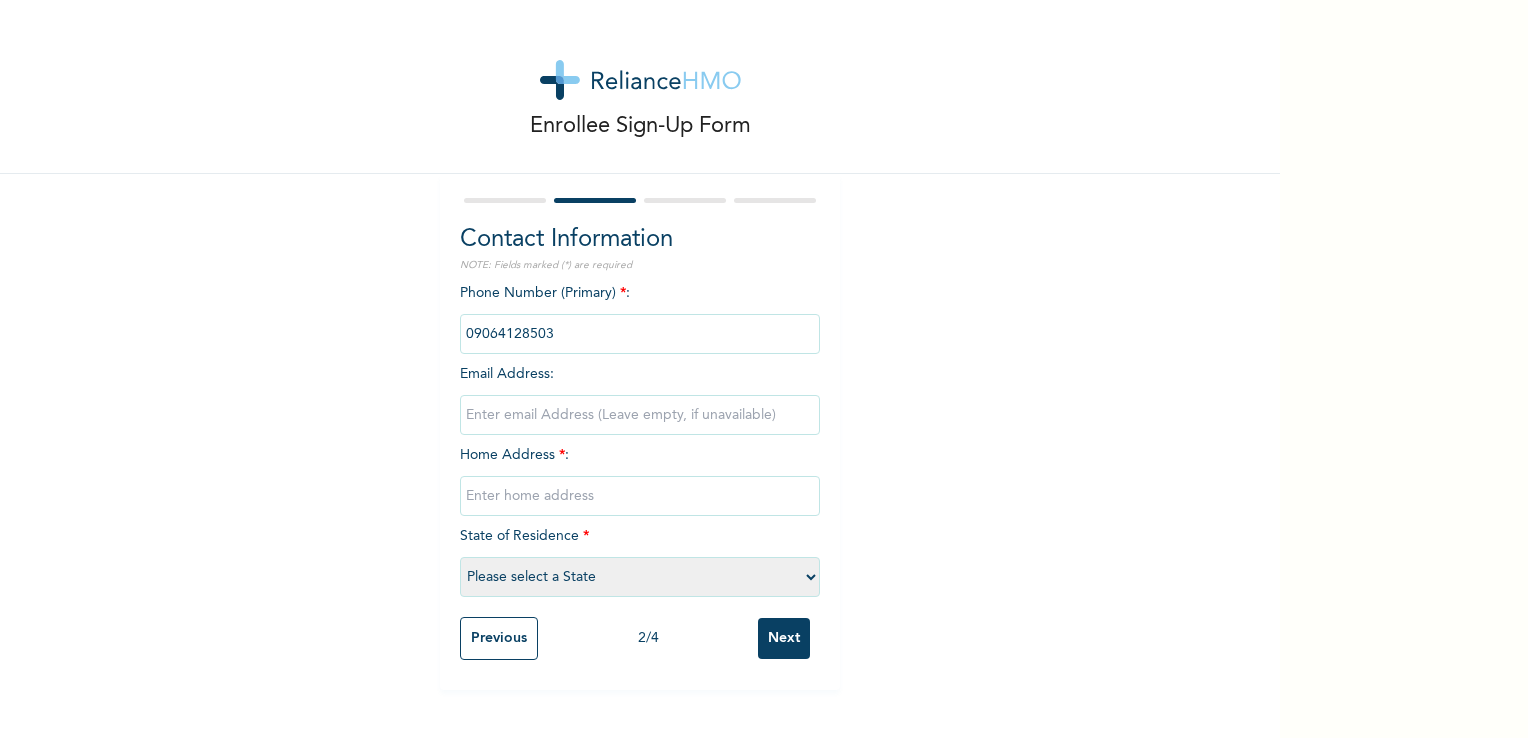 type on "emekanwanevu@yahoo.com" 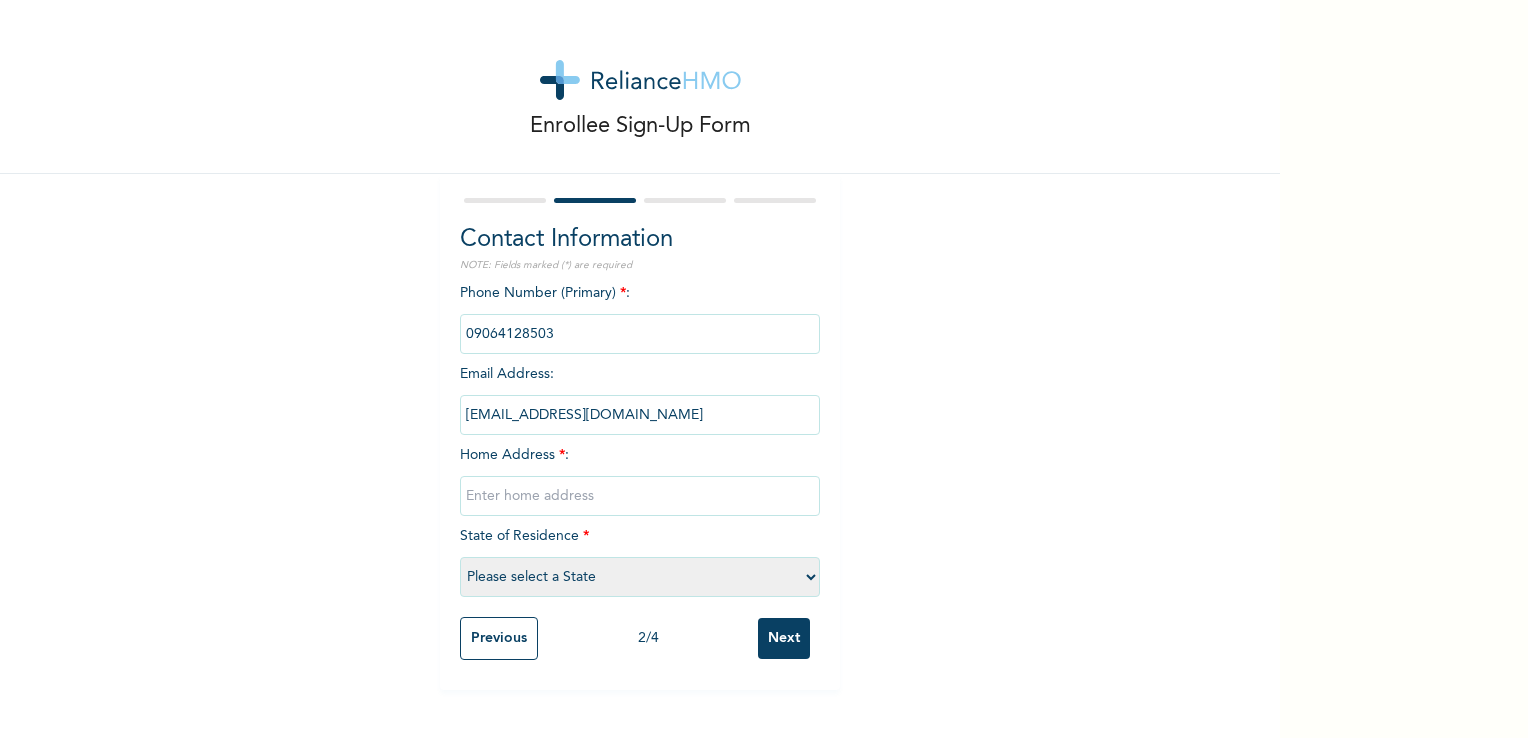 type on "BLOCK 3, HOUSE 30. UNITY ESTATE RUMUODARA" 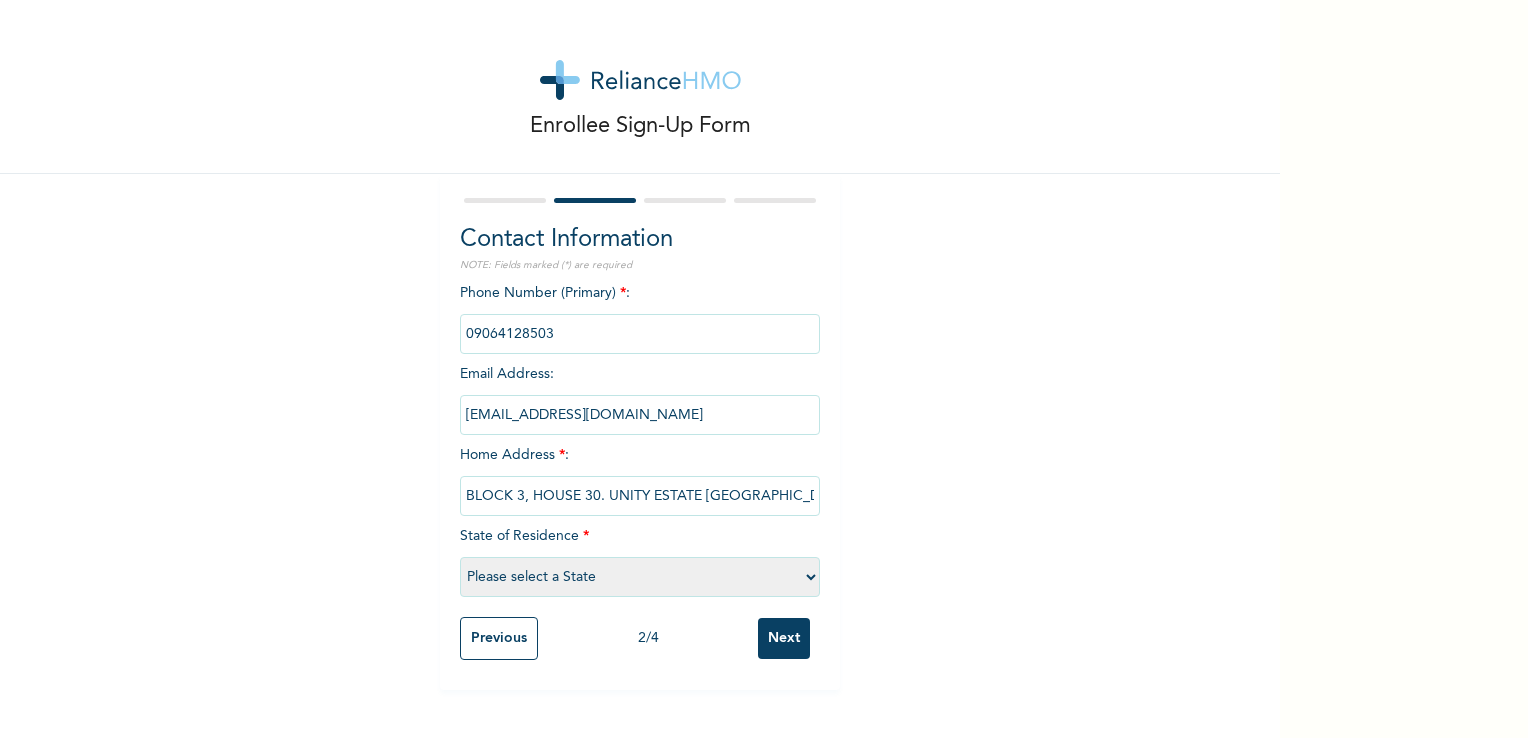 select on "33" 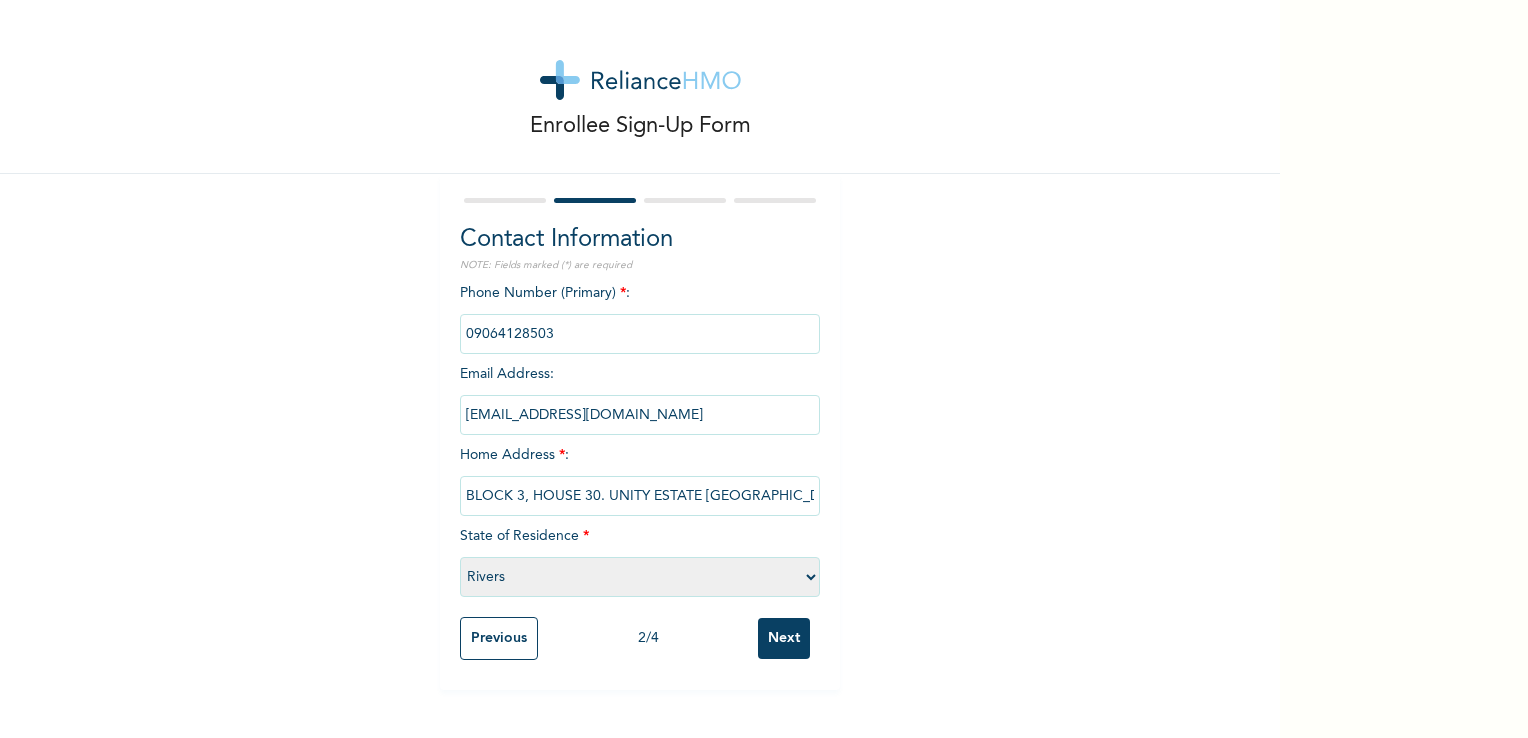 click on "Next" at bounding box center [784, 638] 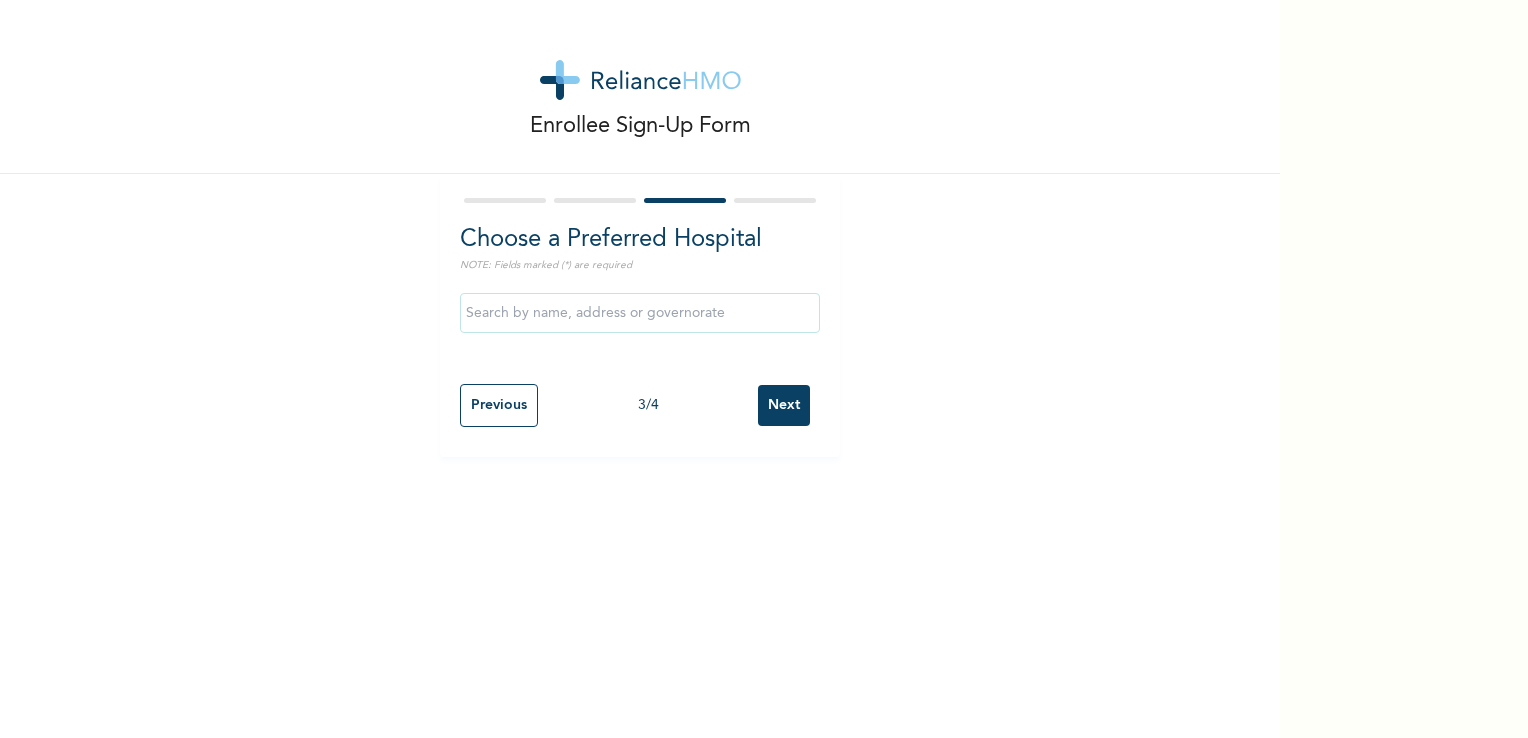 click at bounding box center (640, 313) 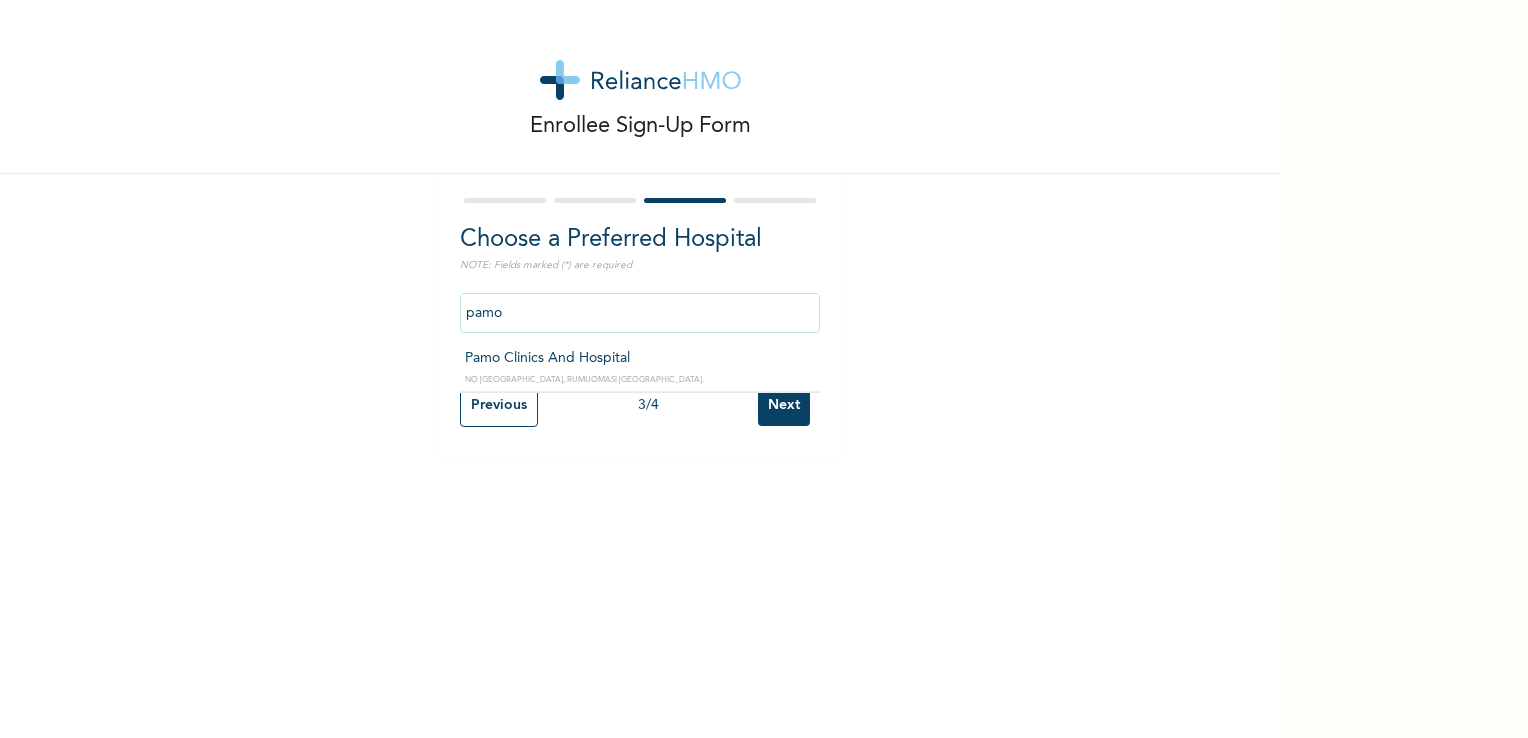 type on "Pamo Clinics And Hospital" 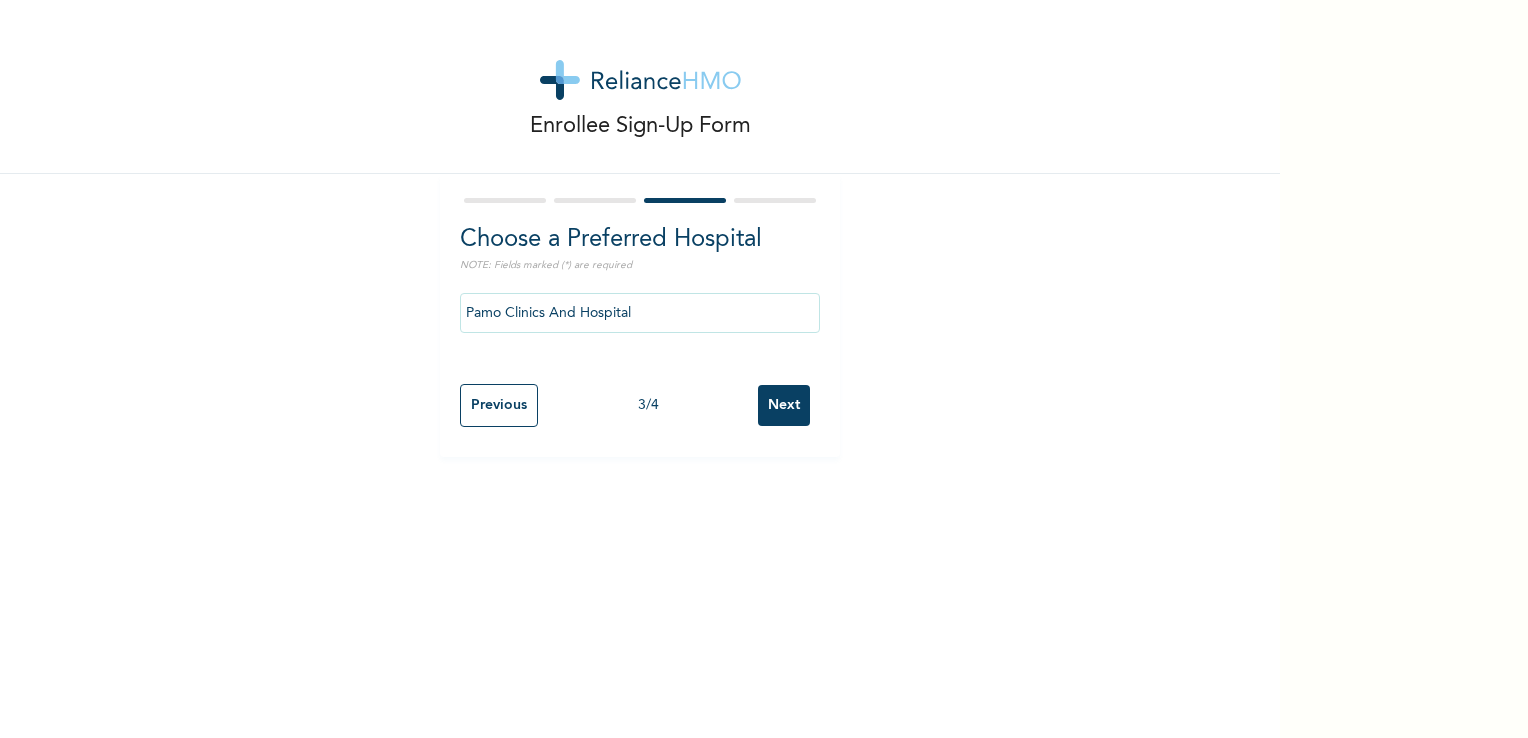 click on "Next" at bounding box center (784, 405) 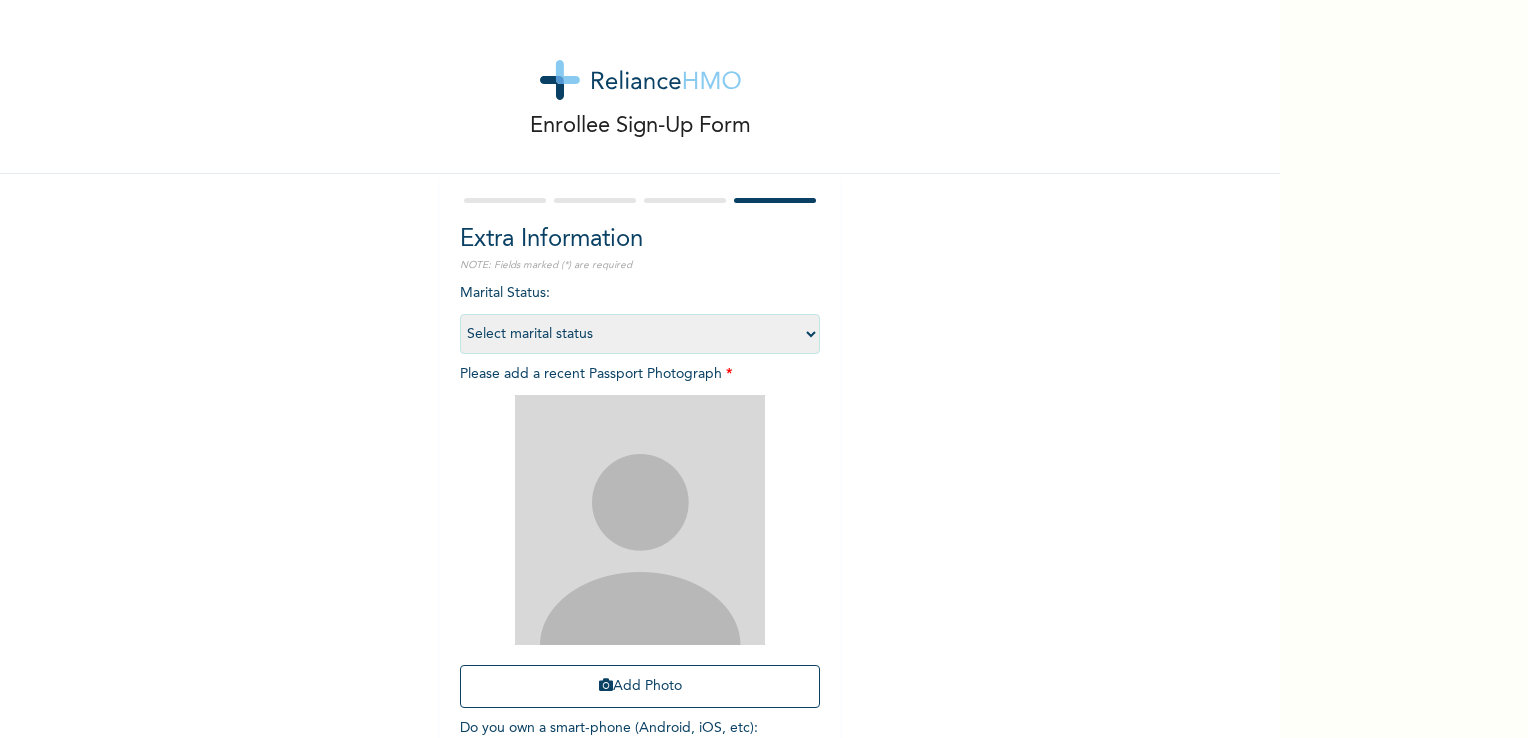 click on "Select marital status Single Married Divorced Widow/Widower" at bounding box center [640, 334] 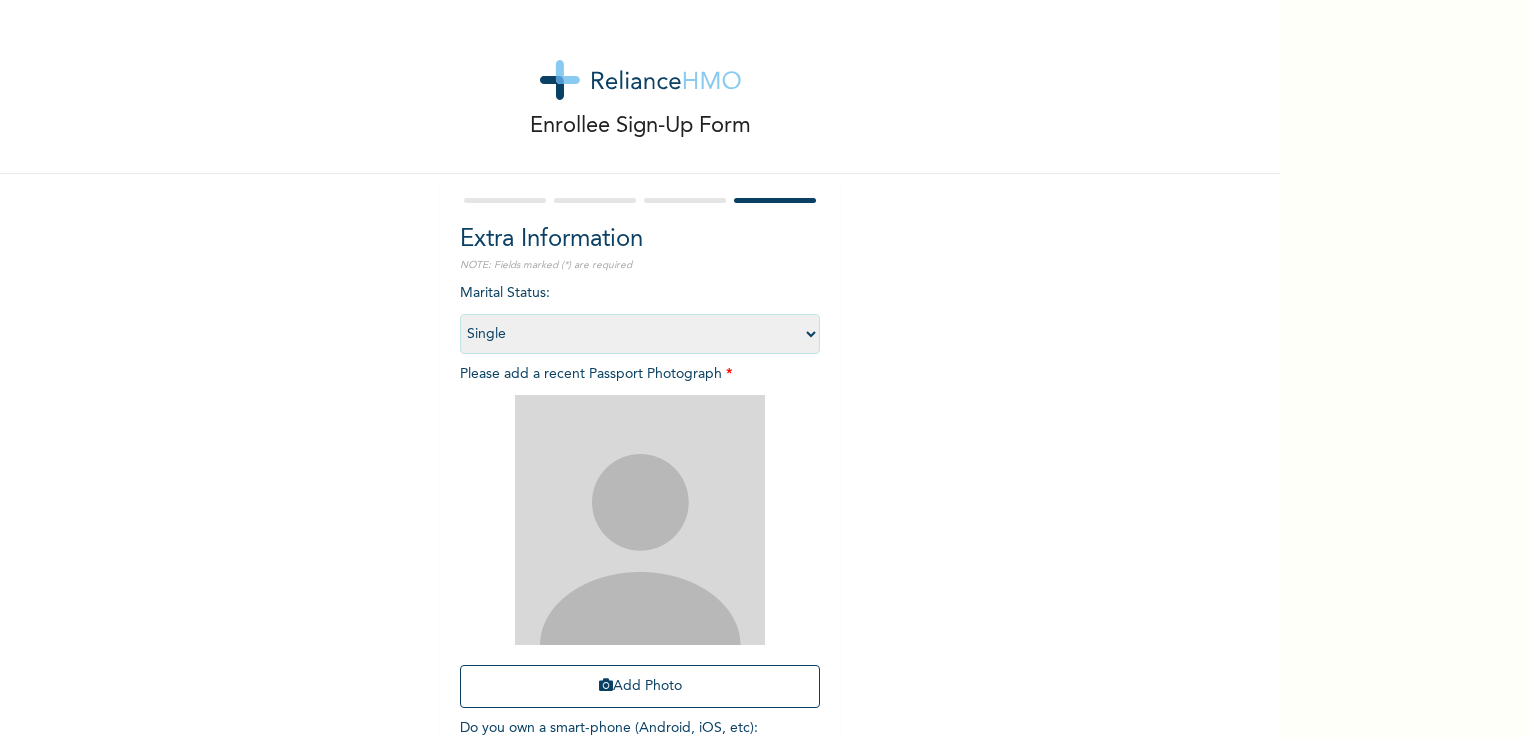 click on "Select marital status Single Married Divorced Widow/Widower" at bounding box center [640, 334] 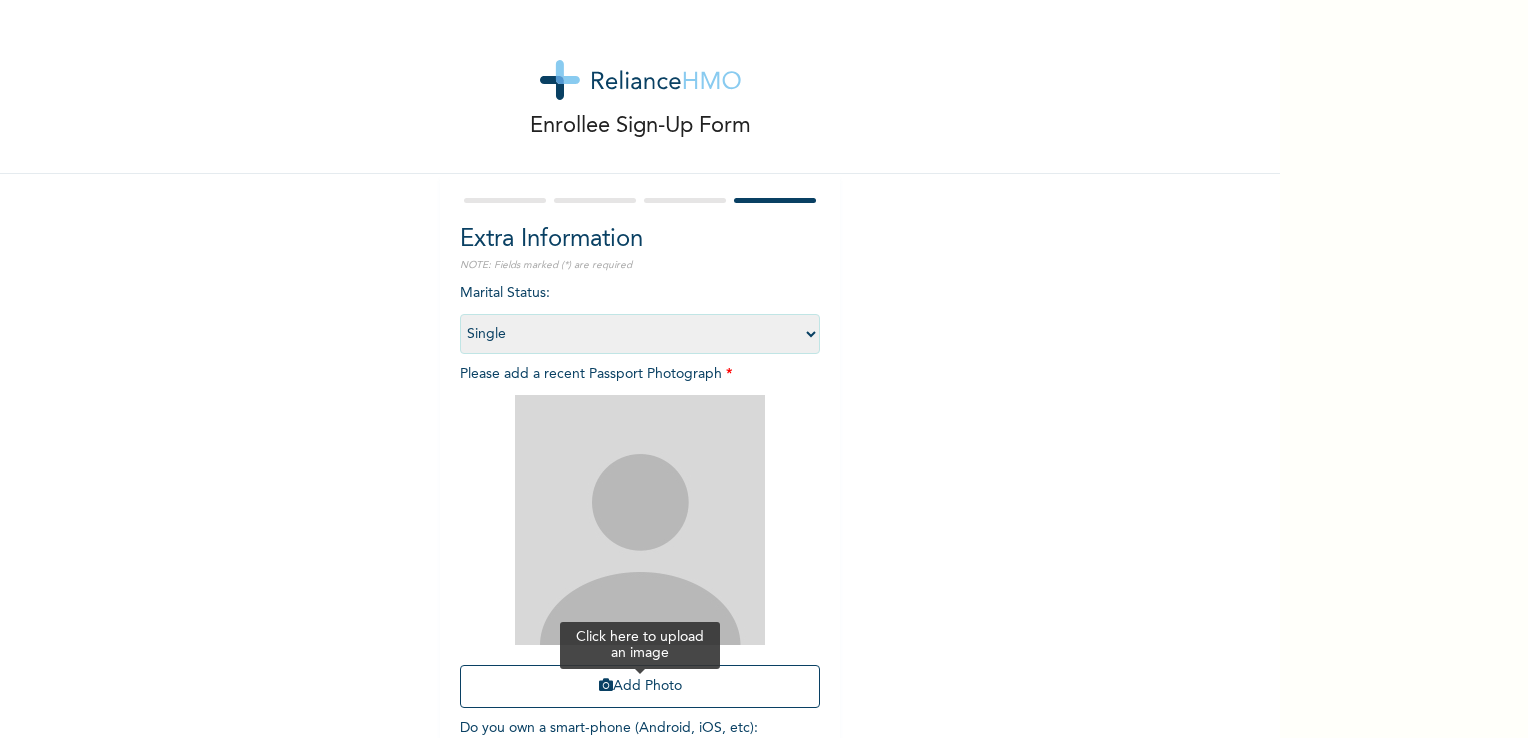 click on "Add Photo" at bounding box center [640, 686] 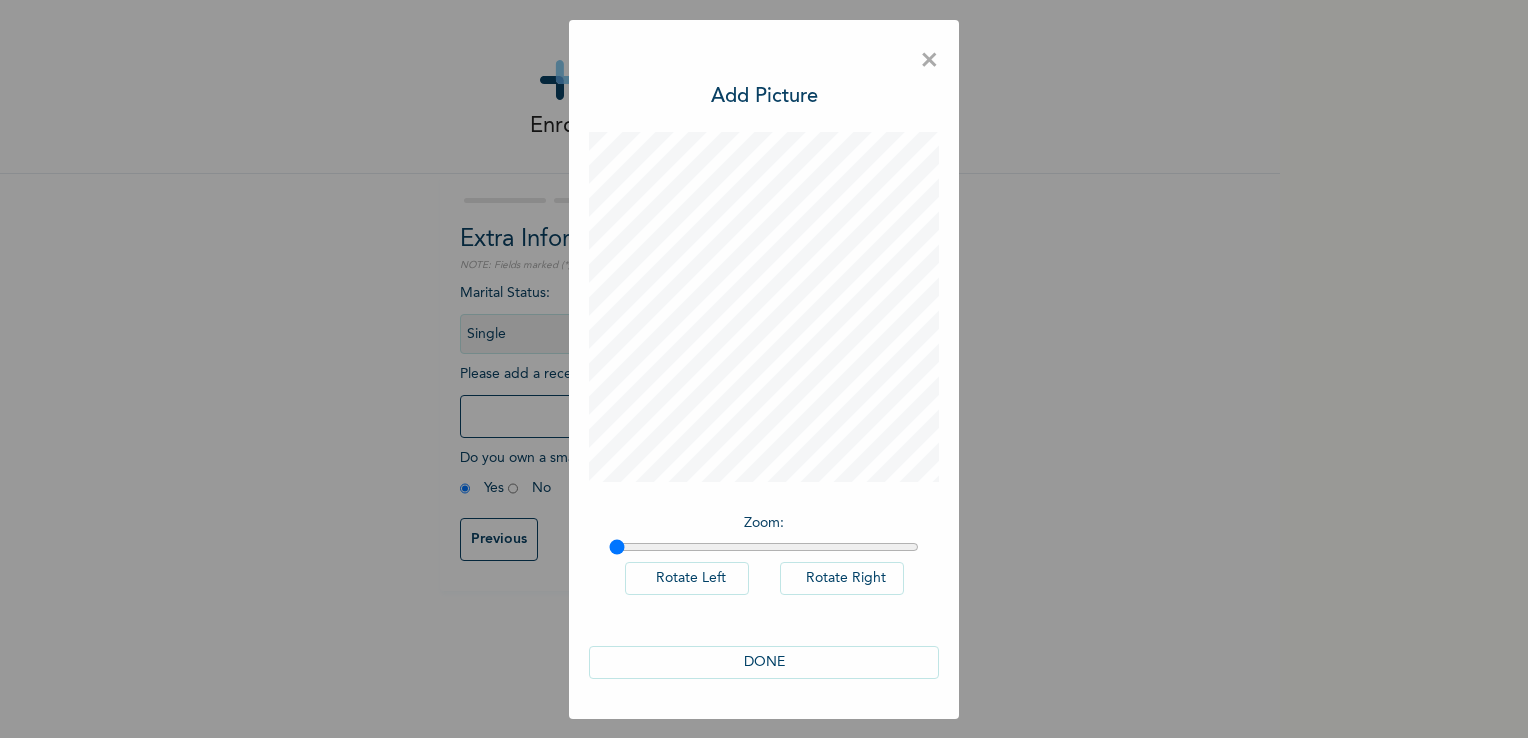 click on "DONE" at bounding box center (764, 662) 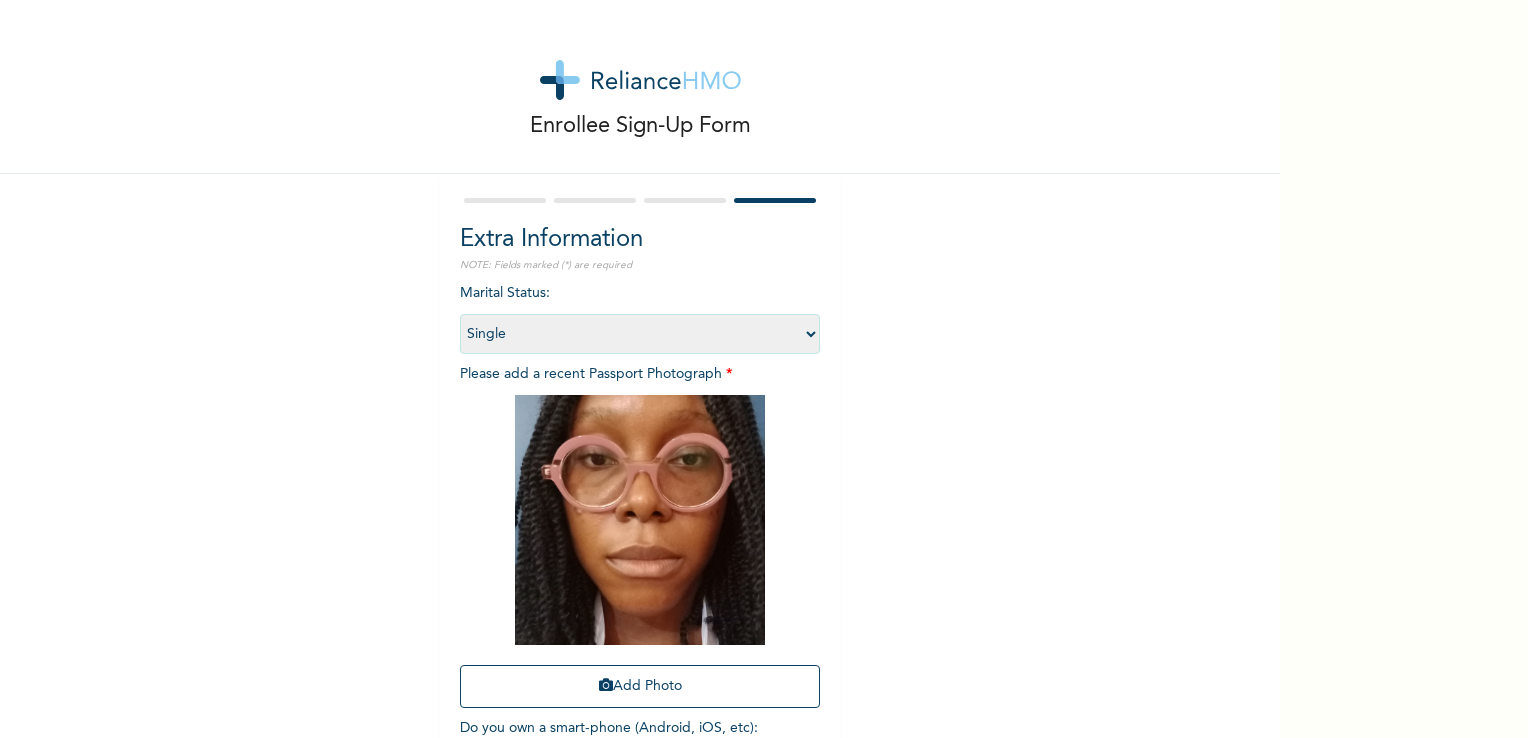 scroll, scrollTop: 136, scrollLeft: 0, axis: vertical 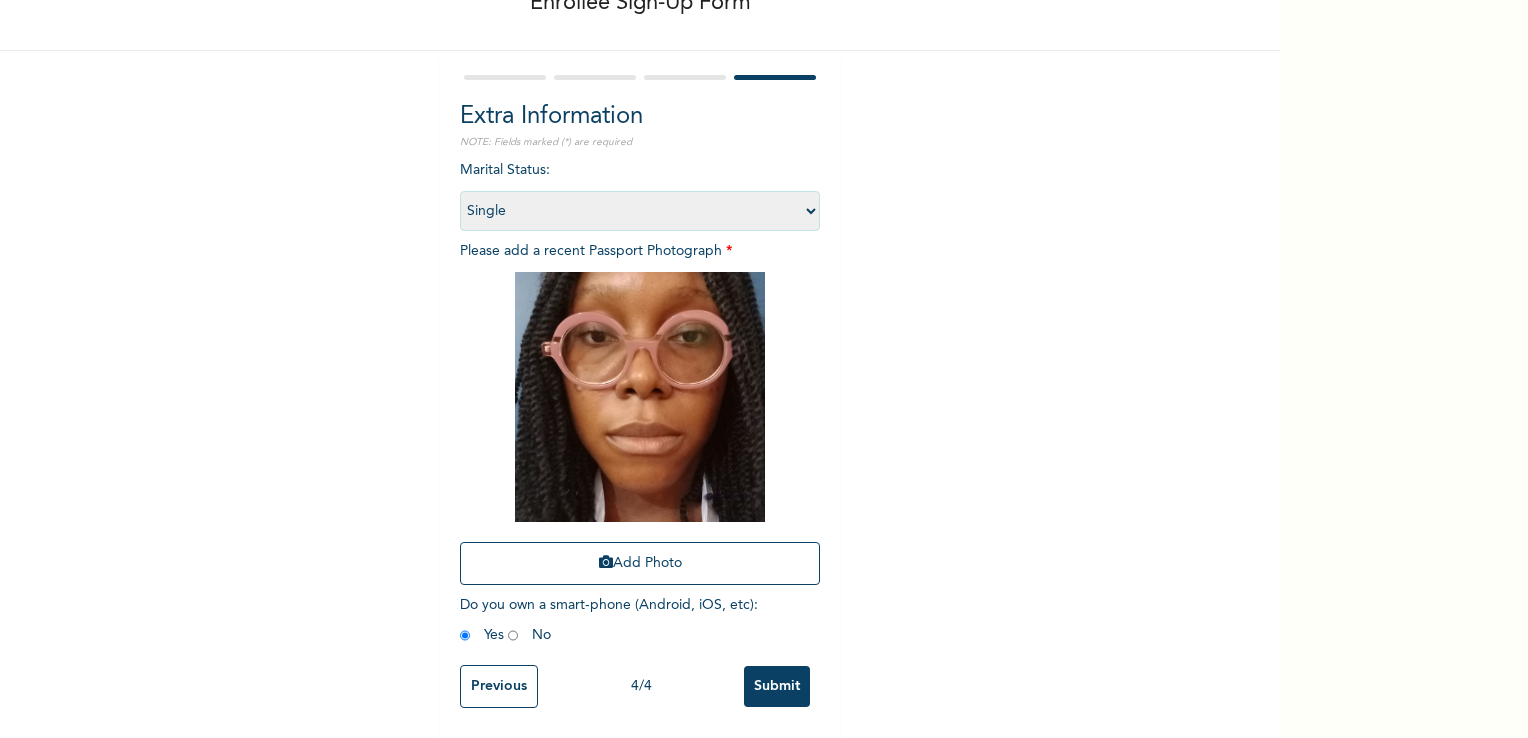 click on "Submit" at bounding box center [777, 686] 